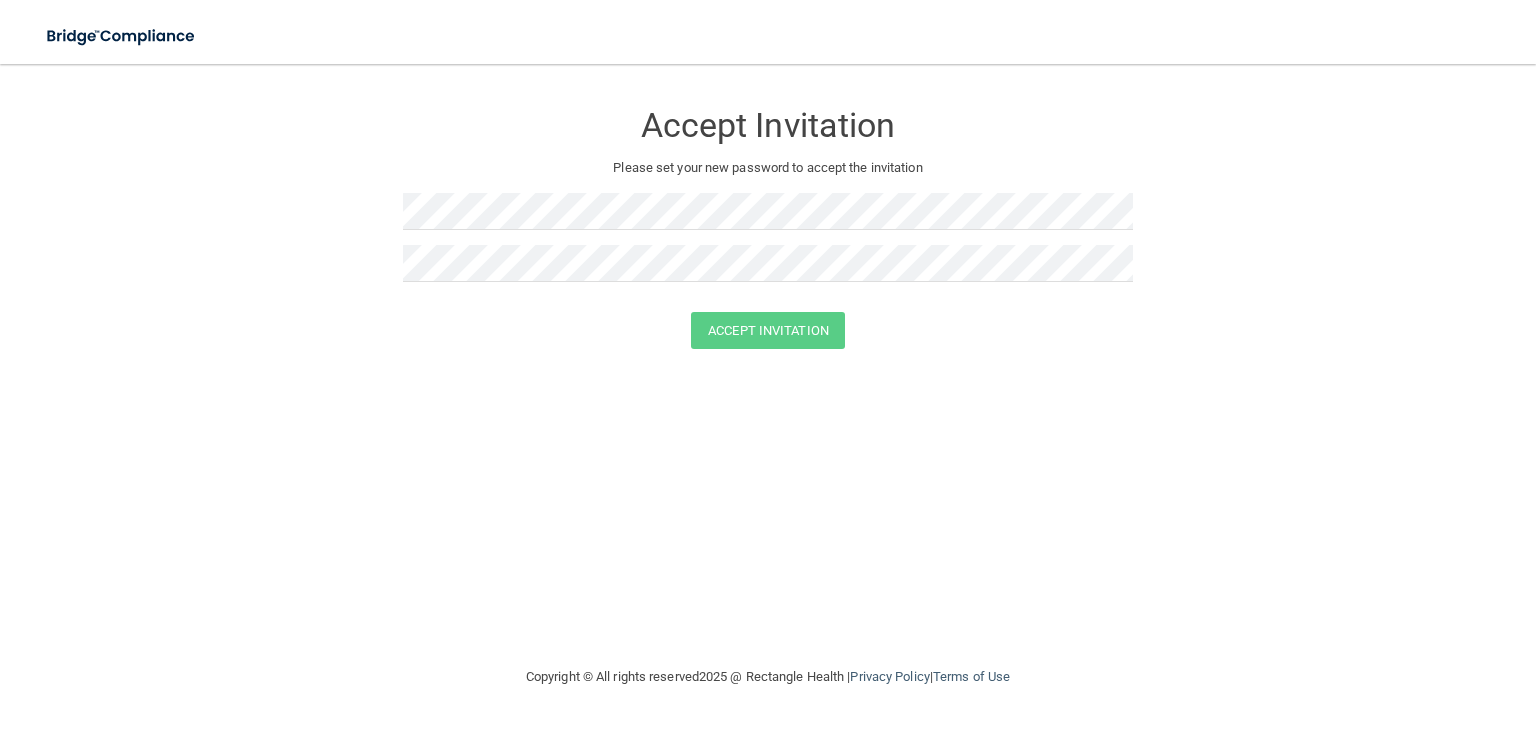 scroll, scrollTop: 0, scrollLeft: 0, axis: both 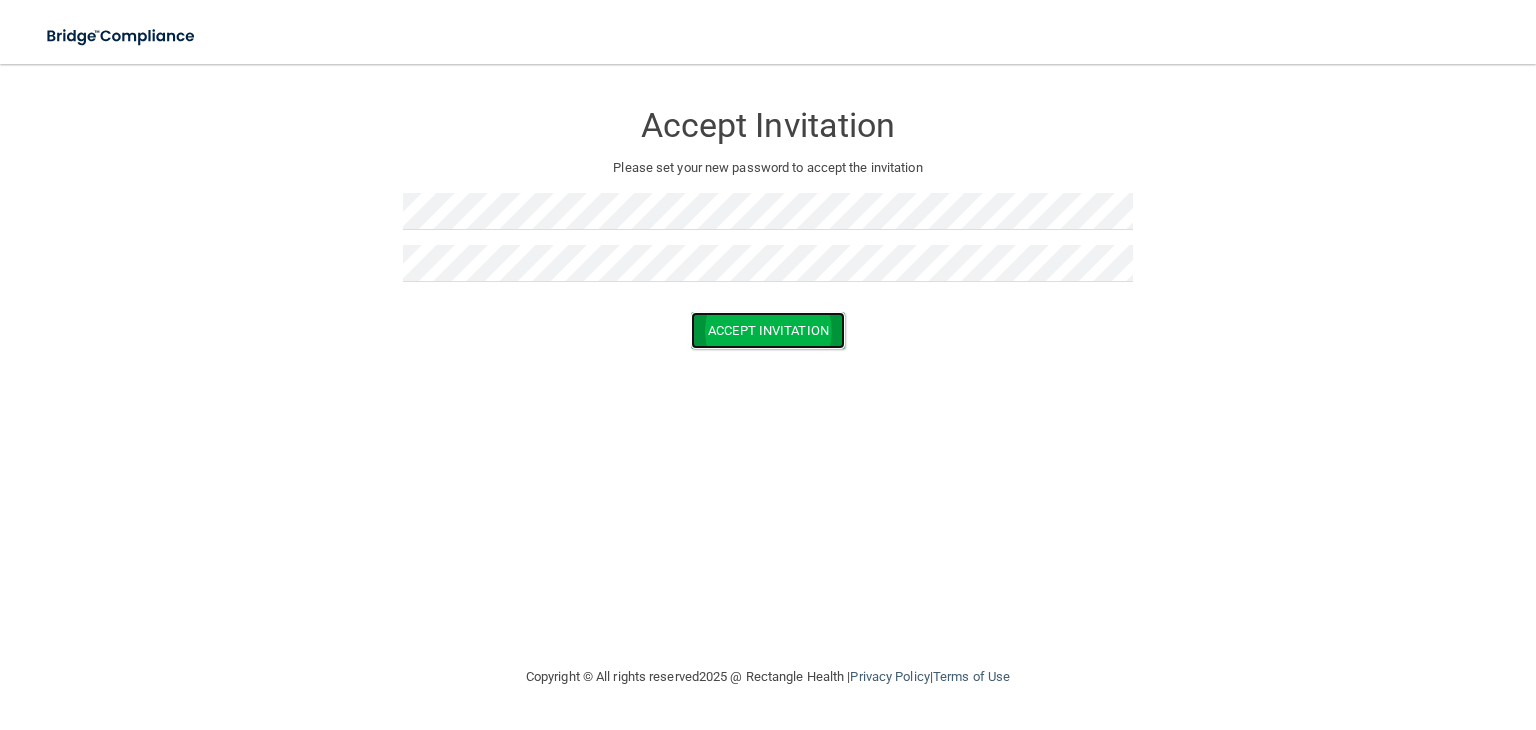 click on "Accept Invitation" at bounding box center [768, 330] 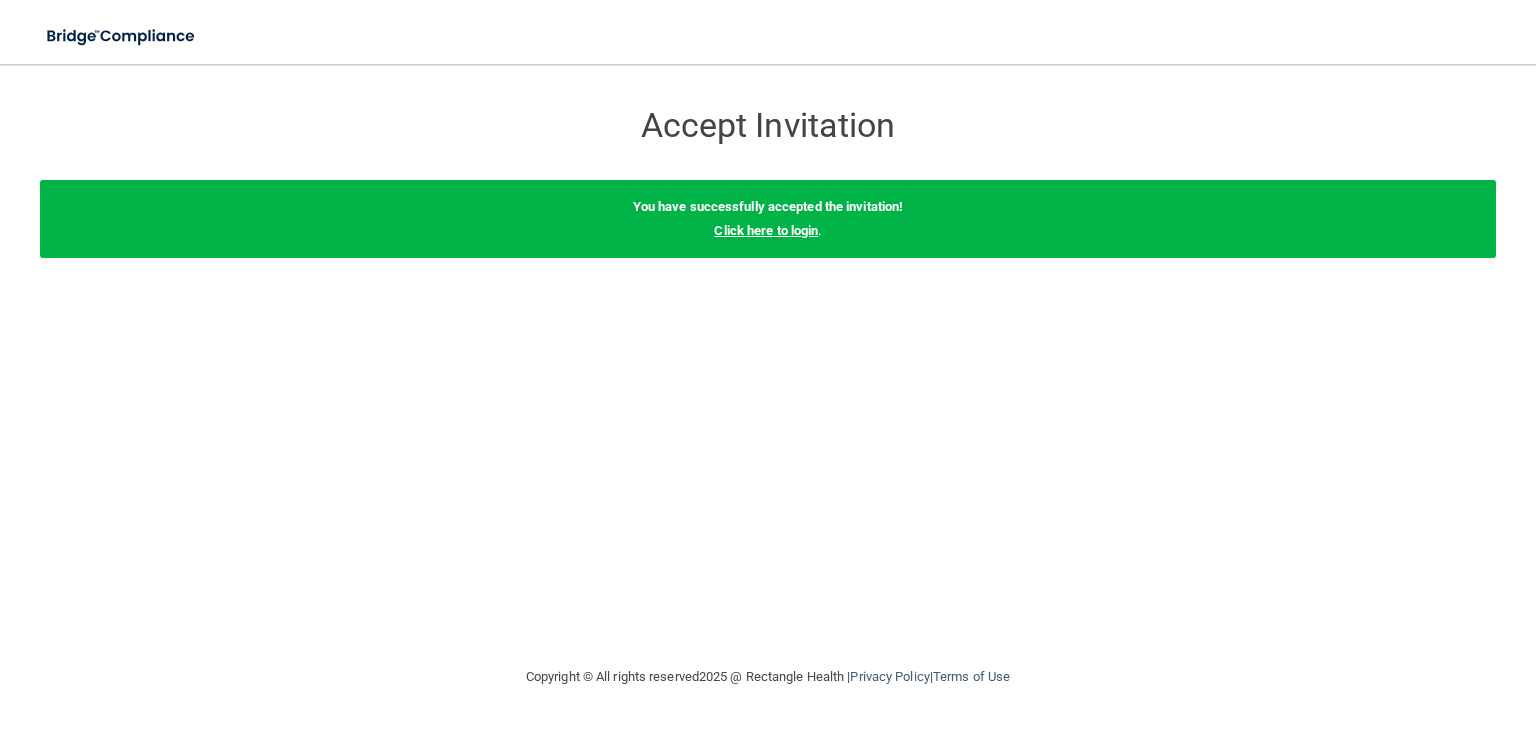 click on "Click here to login" at bounding box center (766, 230) 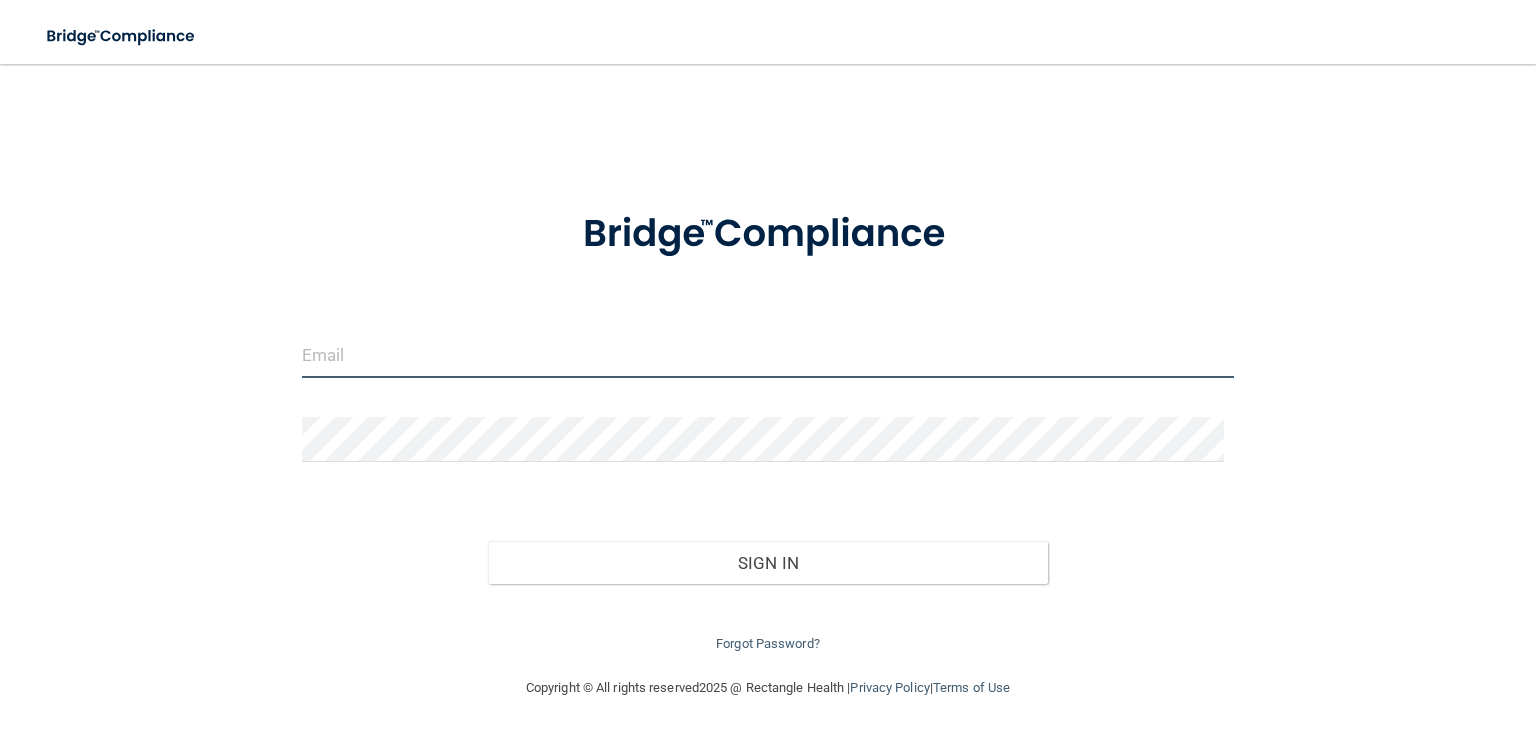 click at bounding box center [768, 355] 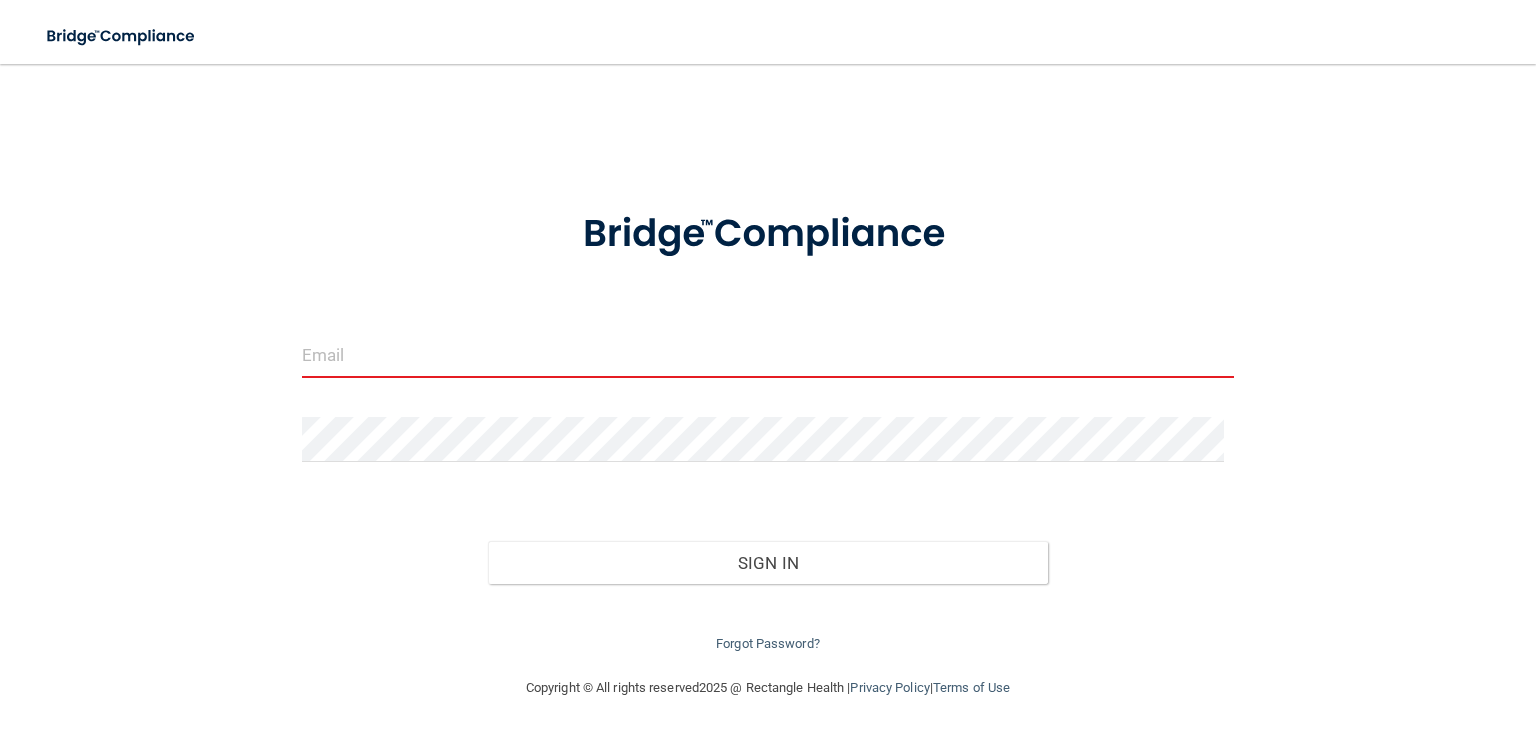 type on "[EMAIL]" 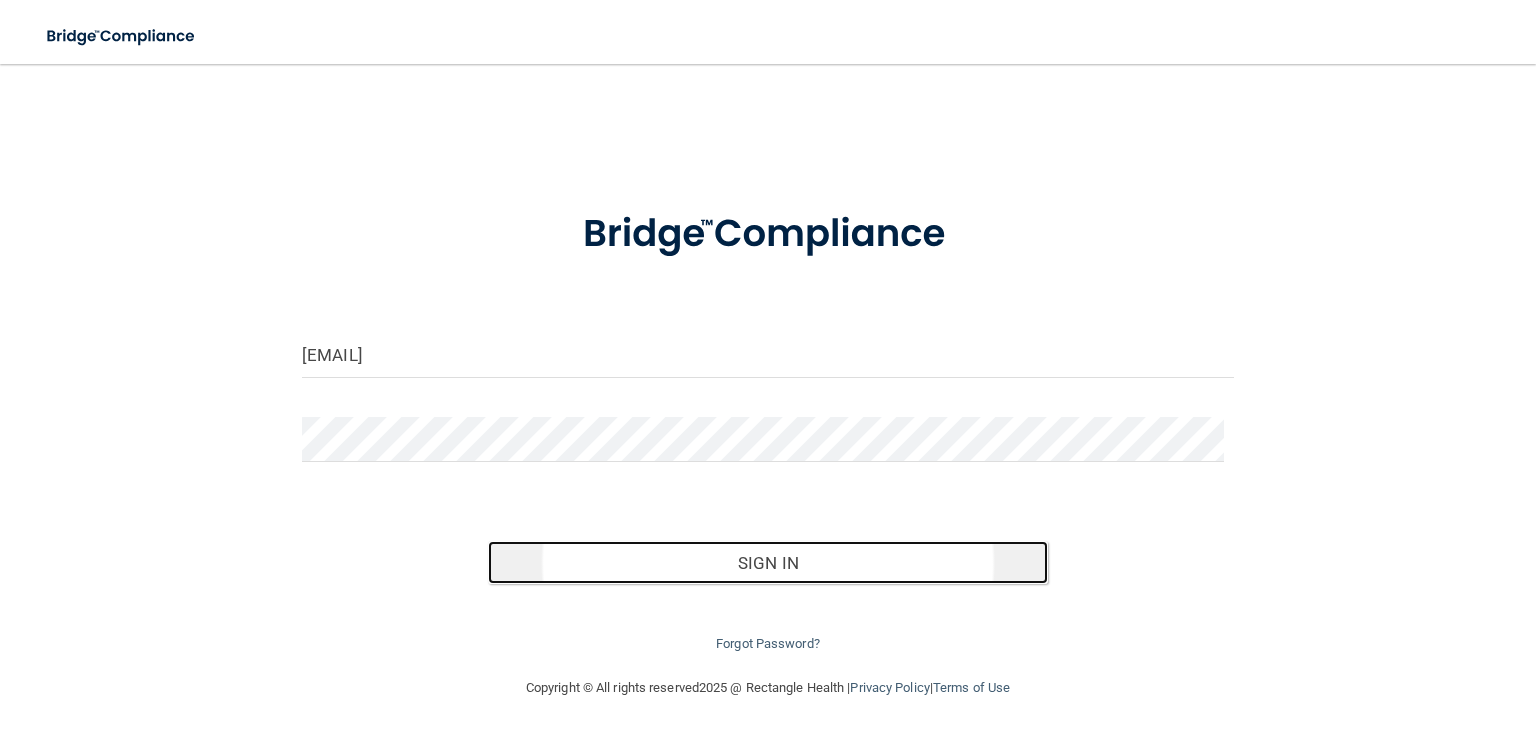 click on "Sign In" at bounding box center (767, 563) 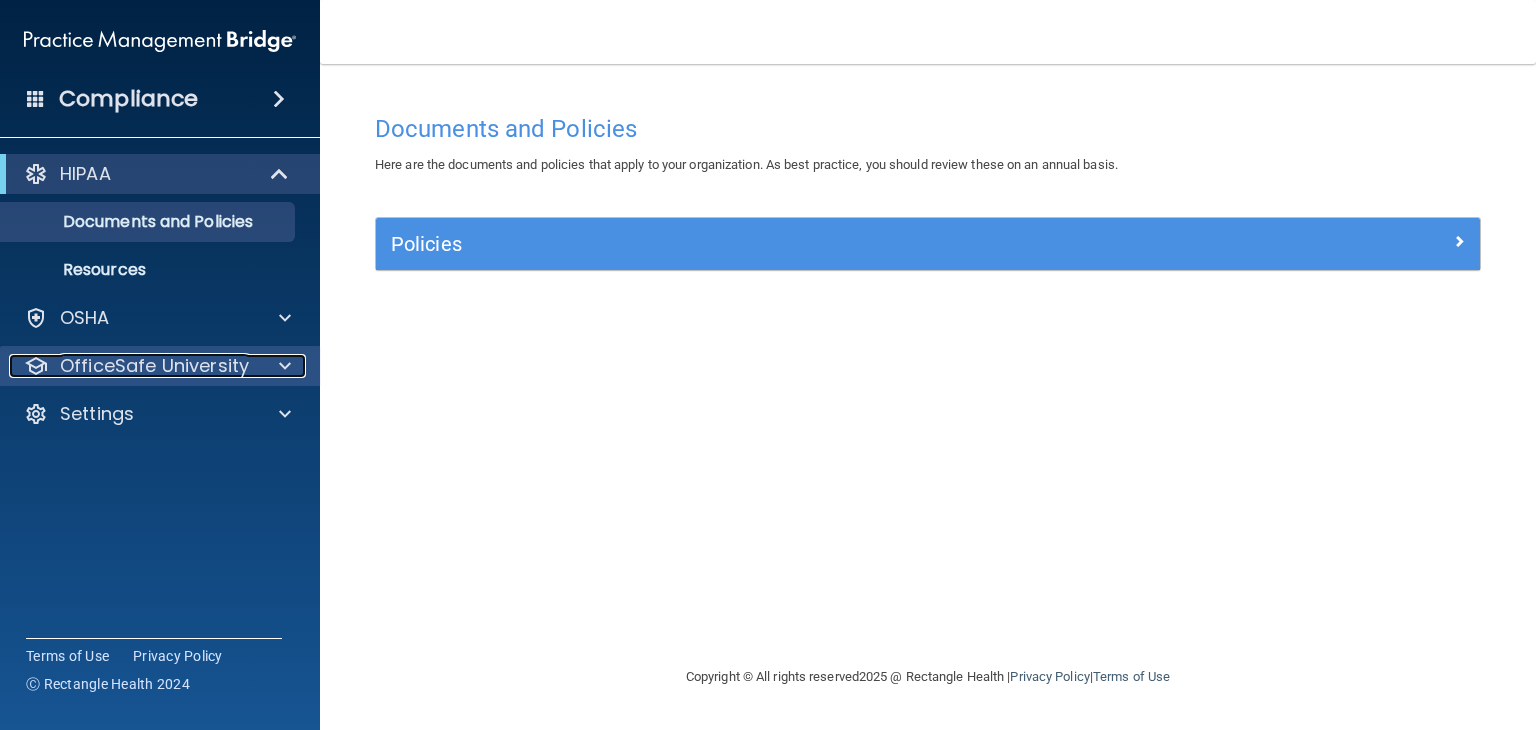 click on "OfficeSafe University" at bounding box center (133, 366) 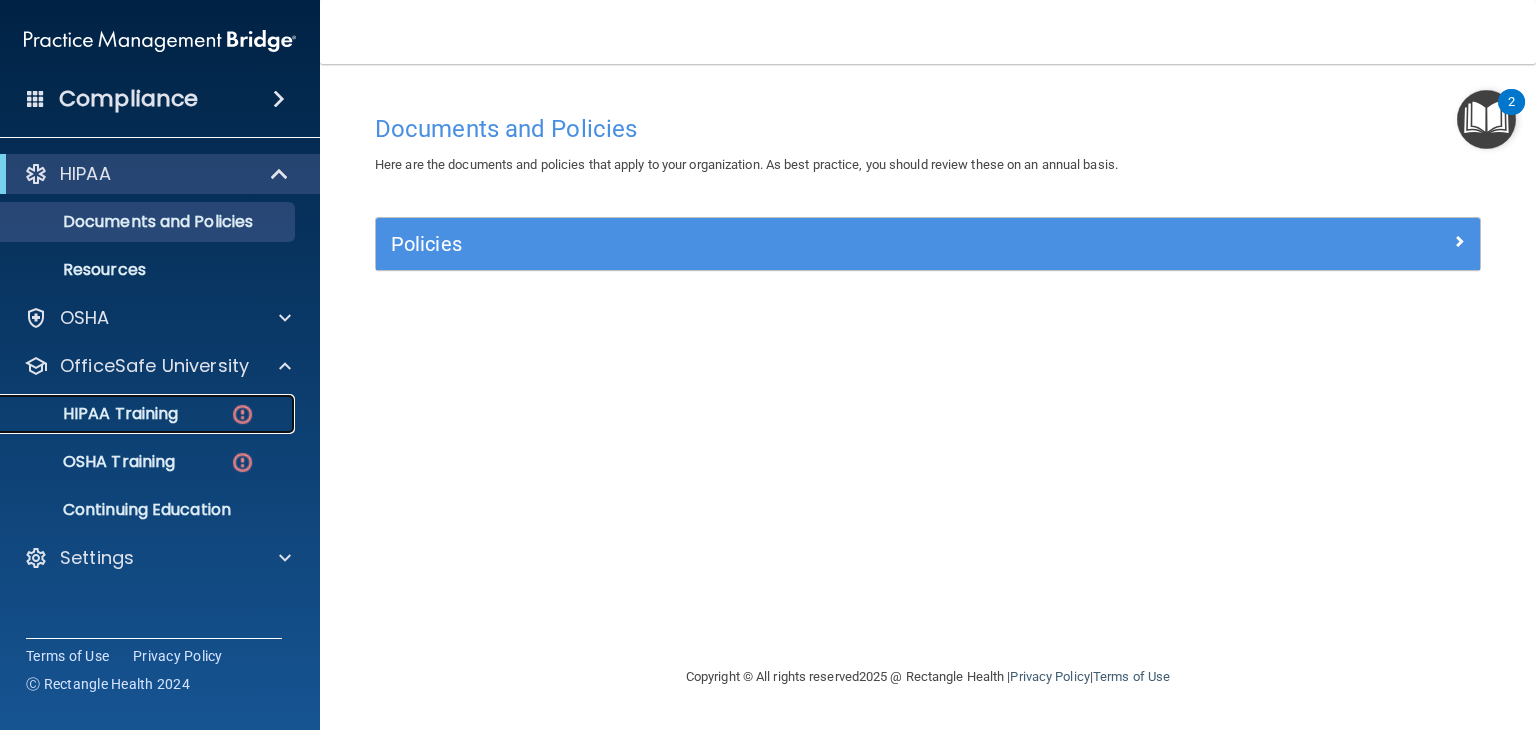 click on "HIPAA Training" at bounding box center [137, 414] 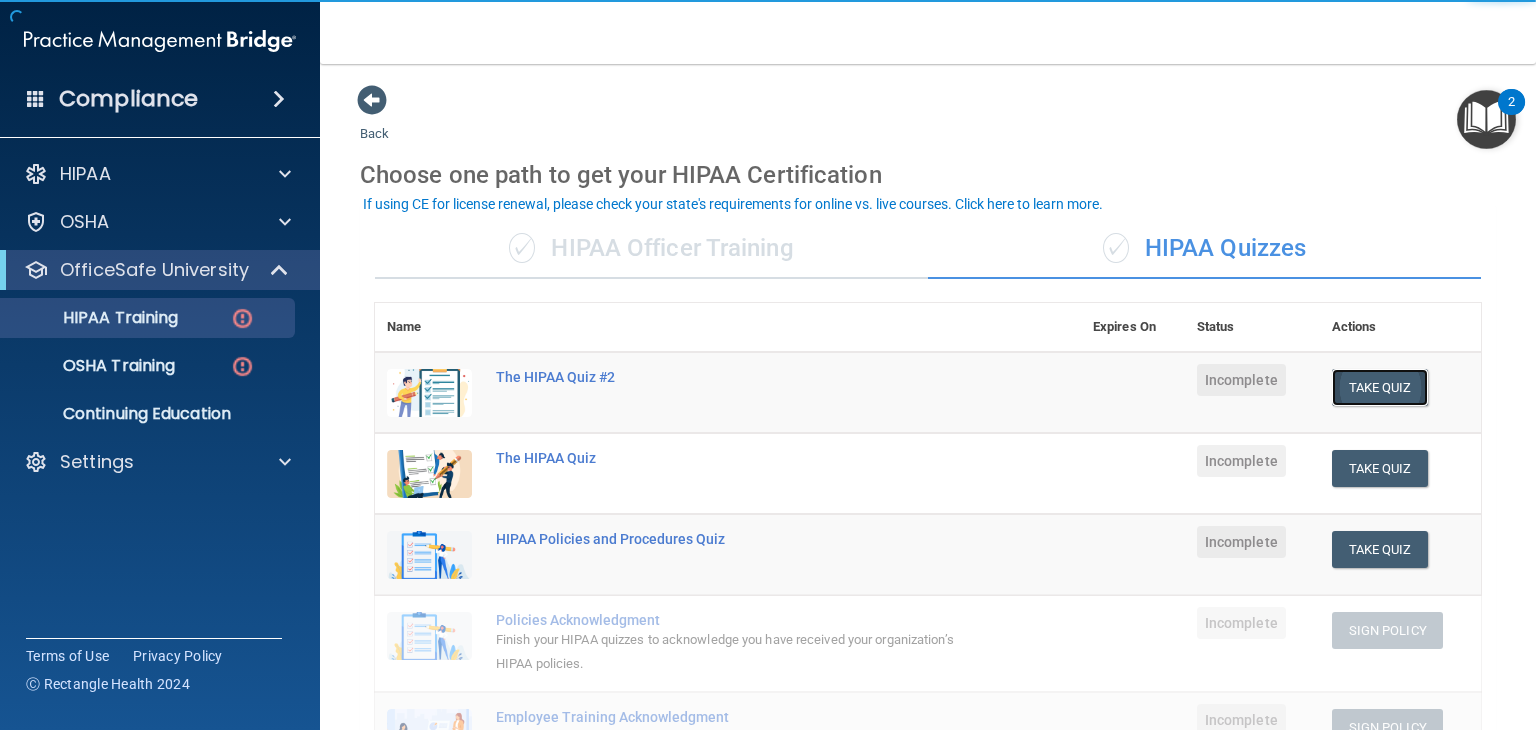 click on "Take Quiz" at bounding box center [1380, 387] 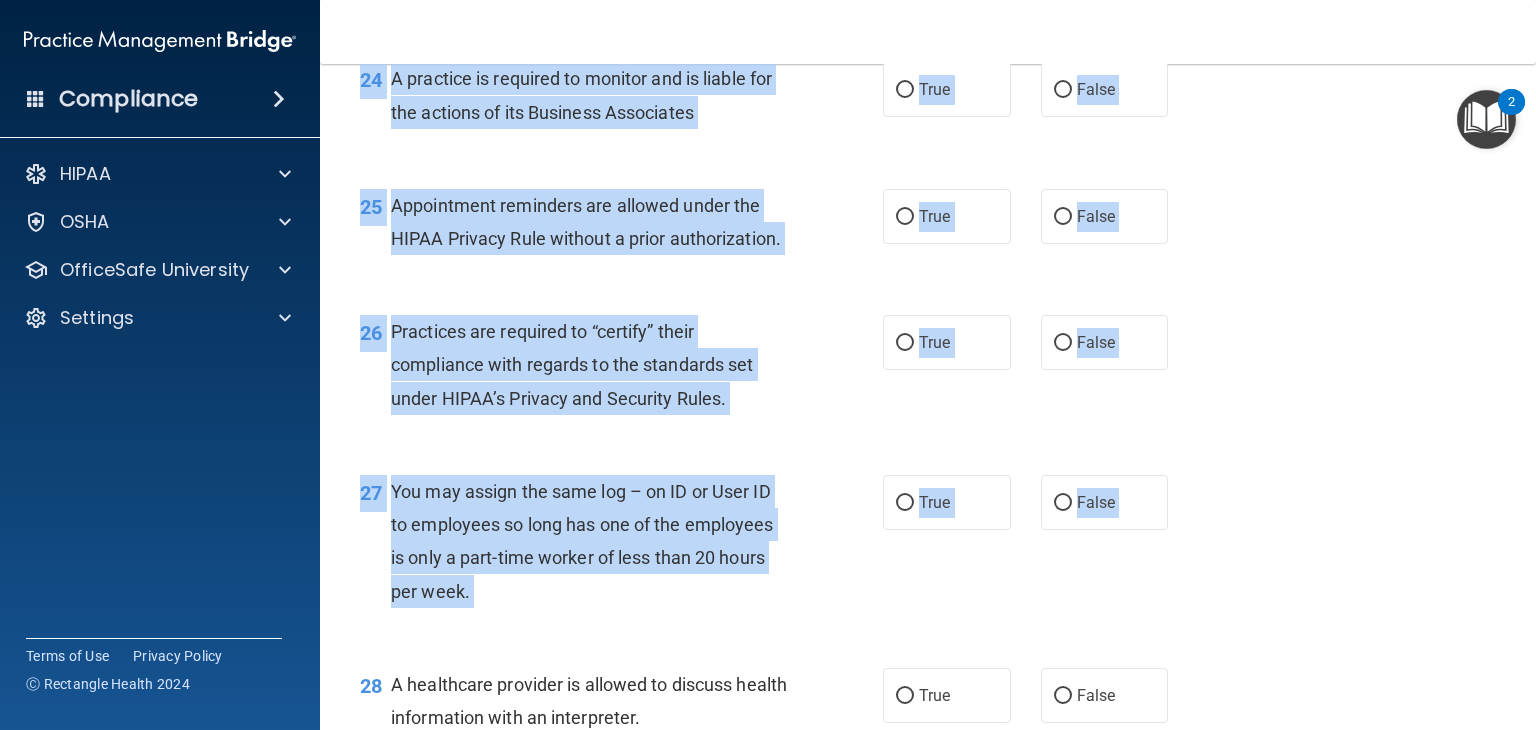 scroll, scrollTop: 4789, scrollLeft: 0, axis: vertical 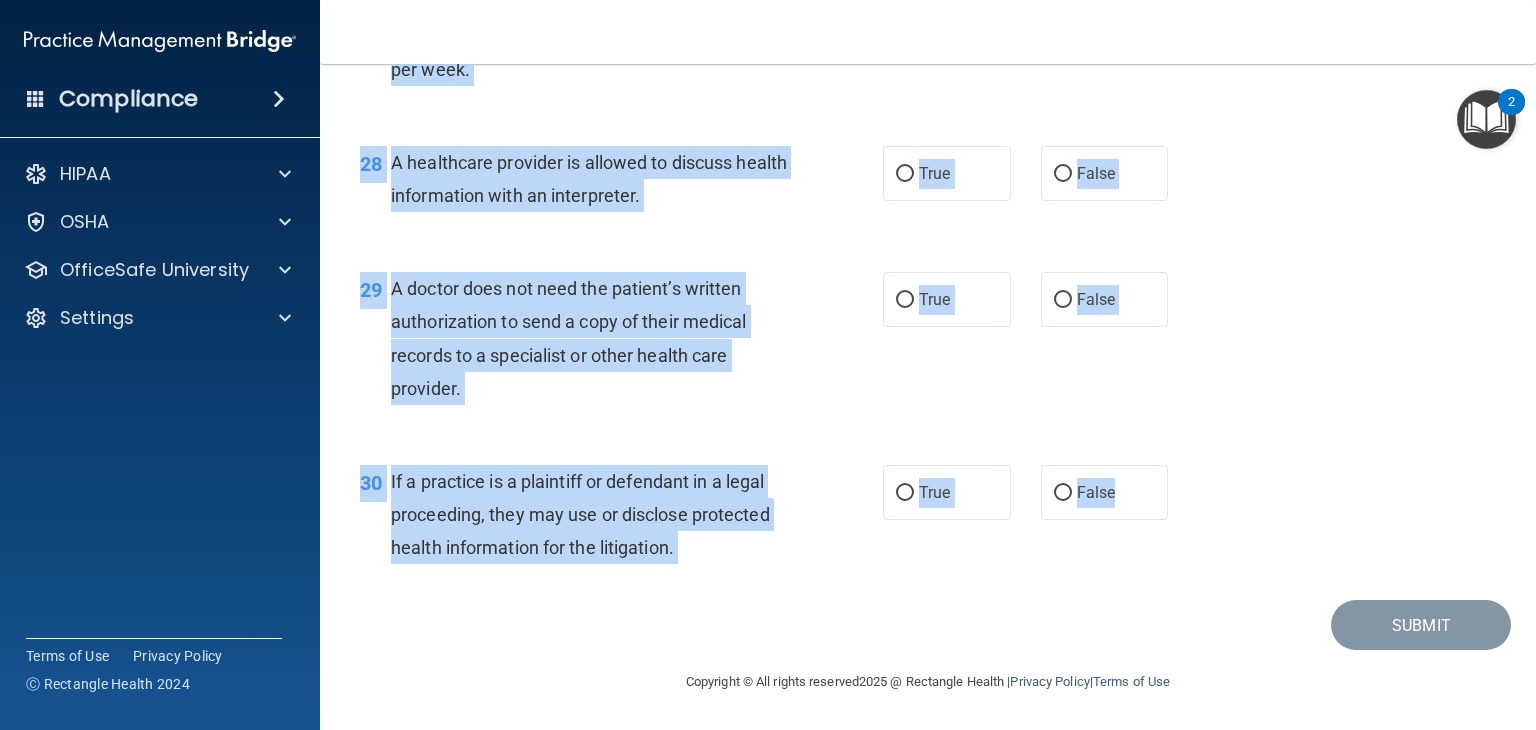 drag, startPoint x: 361, startPoint y: 173, endPoint x: 1166, endPoint y: 504, distance: 870.39417 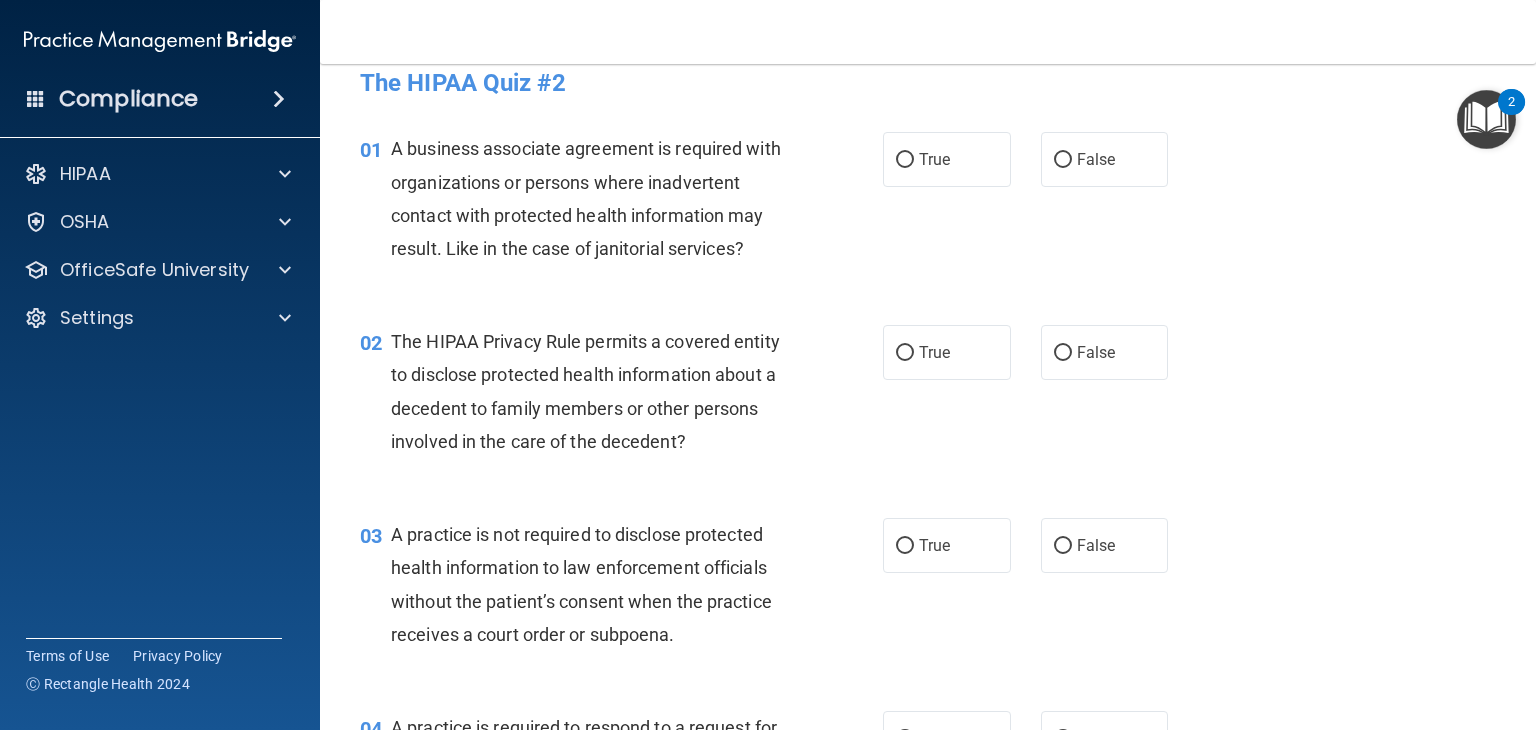 scroll, scrollTop: 0, scrollLeft: 0, axis: both 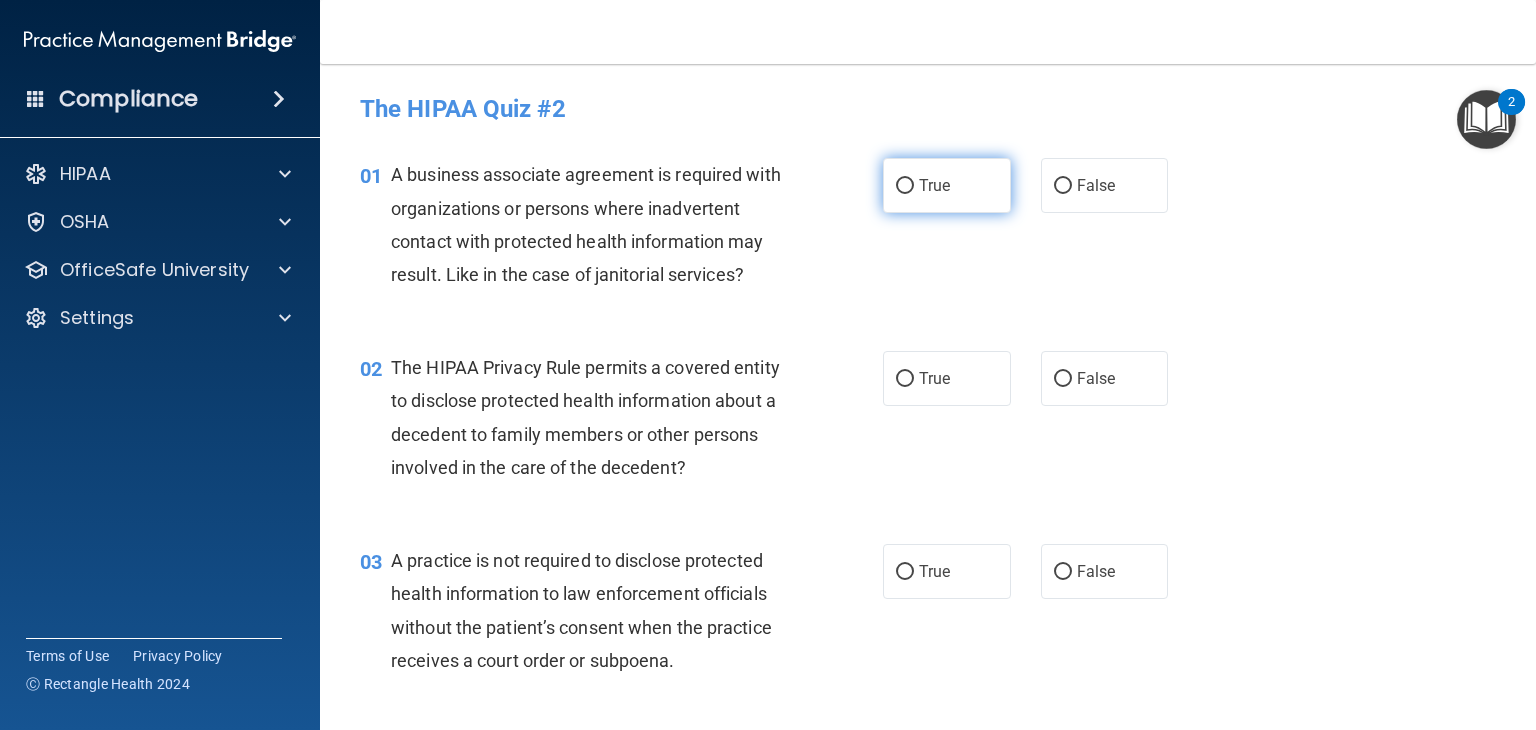 click on "True" at bounding box center [905, 186] 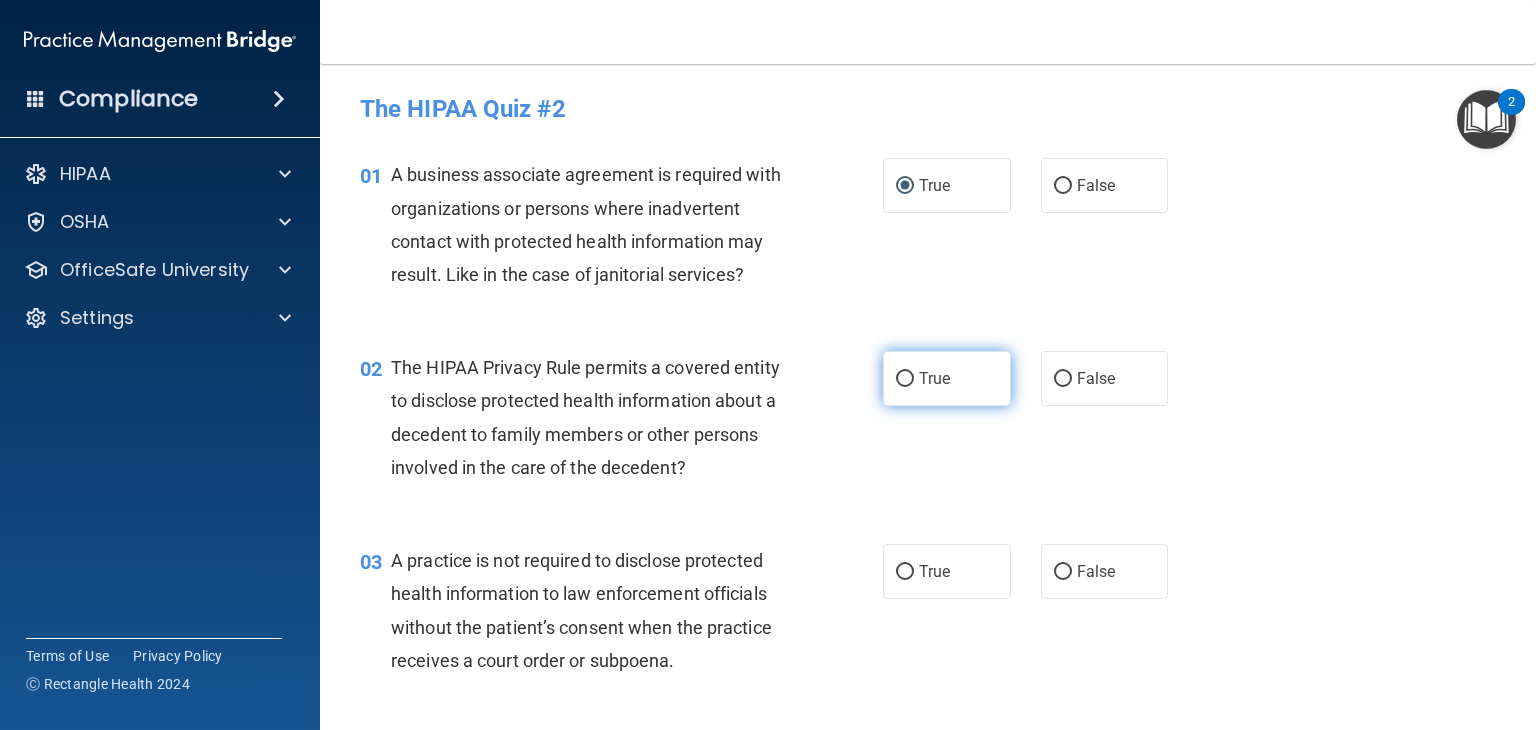 click on "True" at bounding box center [905, 379] 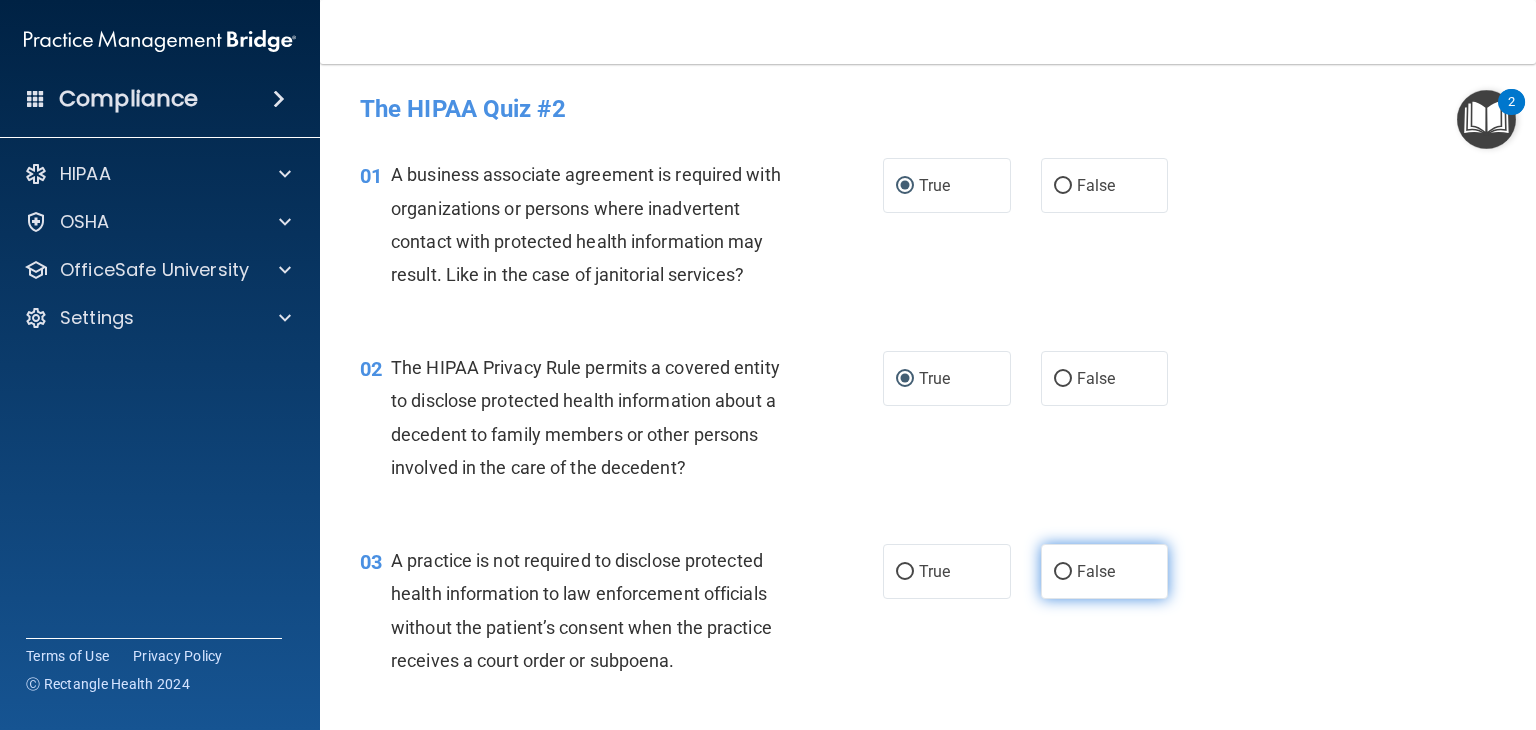 click on "False" at bounding box center (1063, 572) 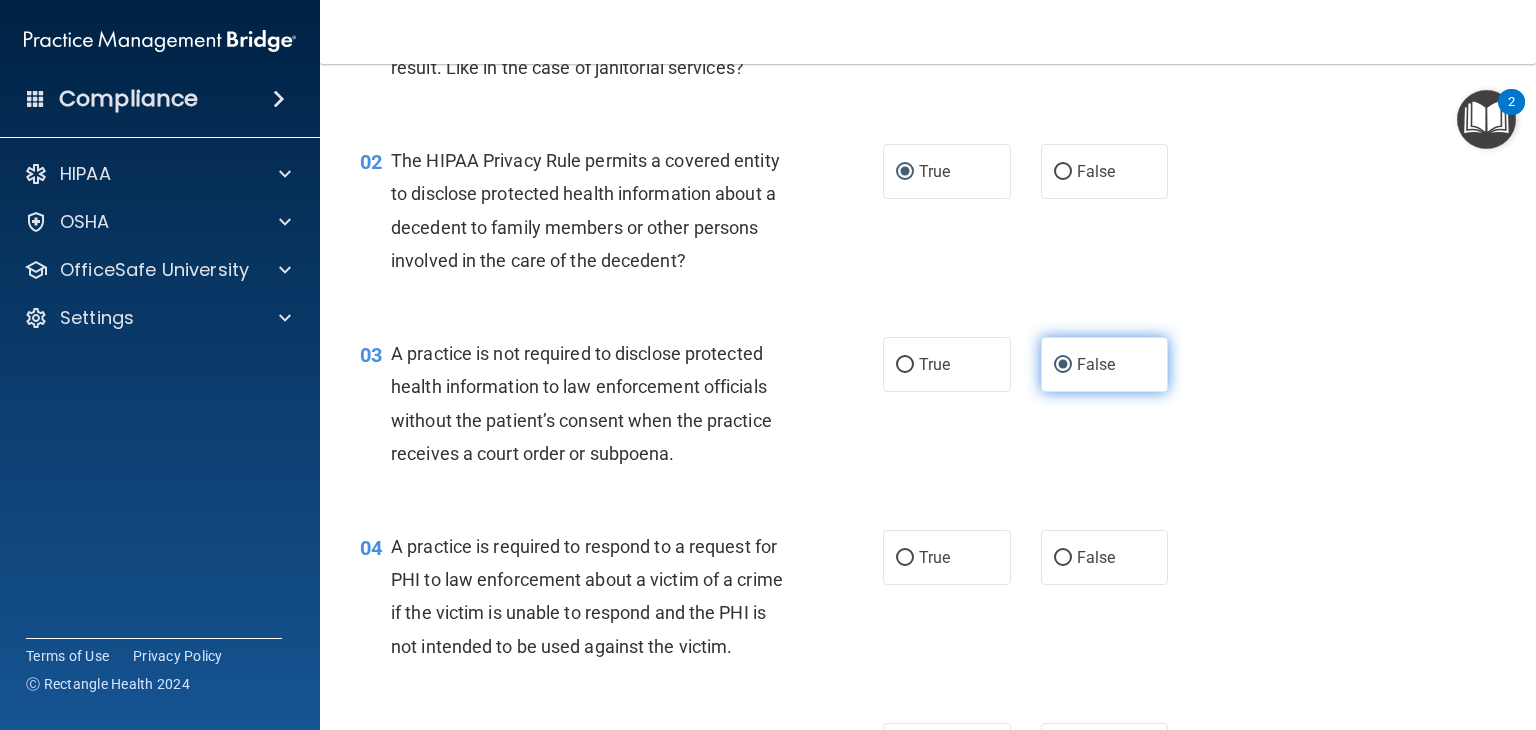 scroll, scrollTop: 236, scrollLeft: 0, axis: vertical 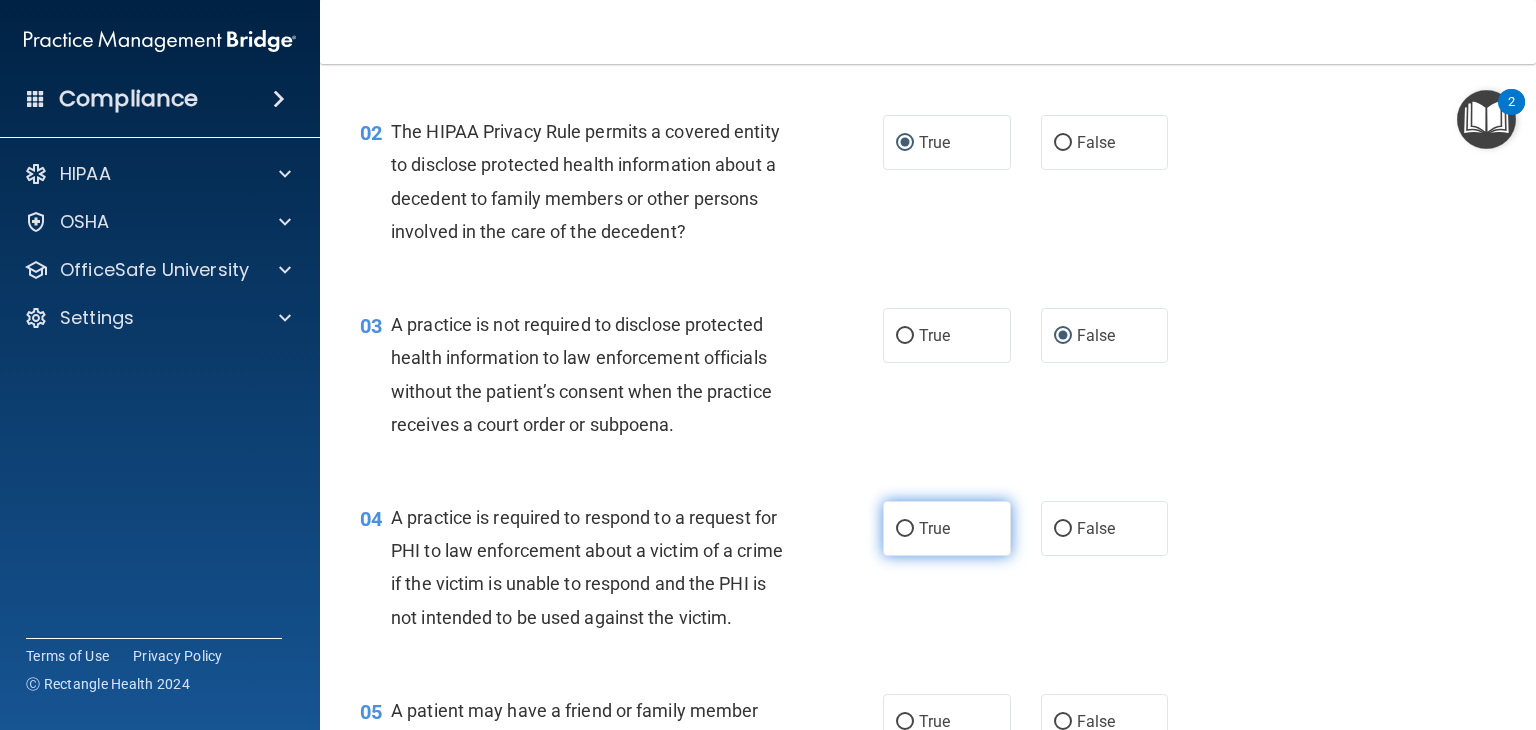 click on "True" at bounding box center (934, 528) 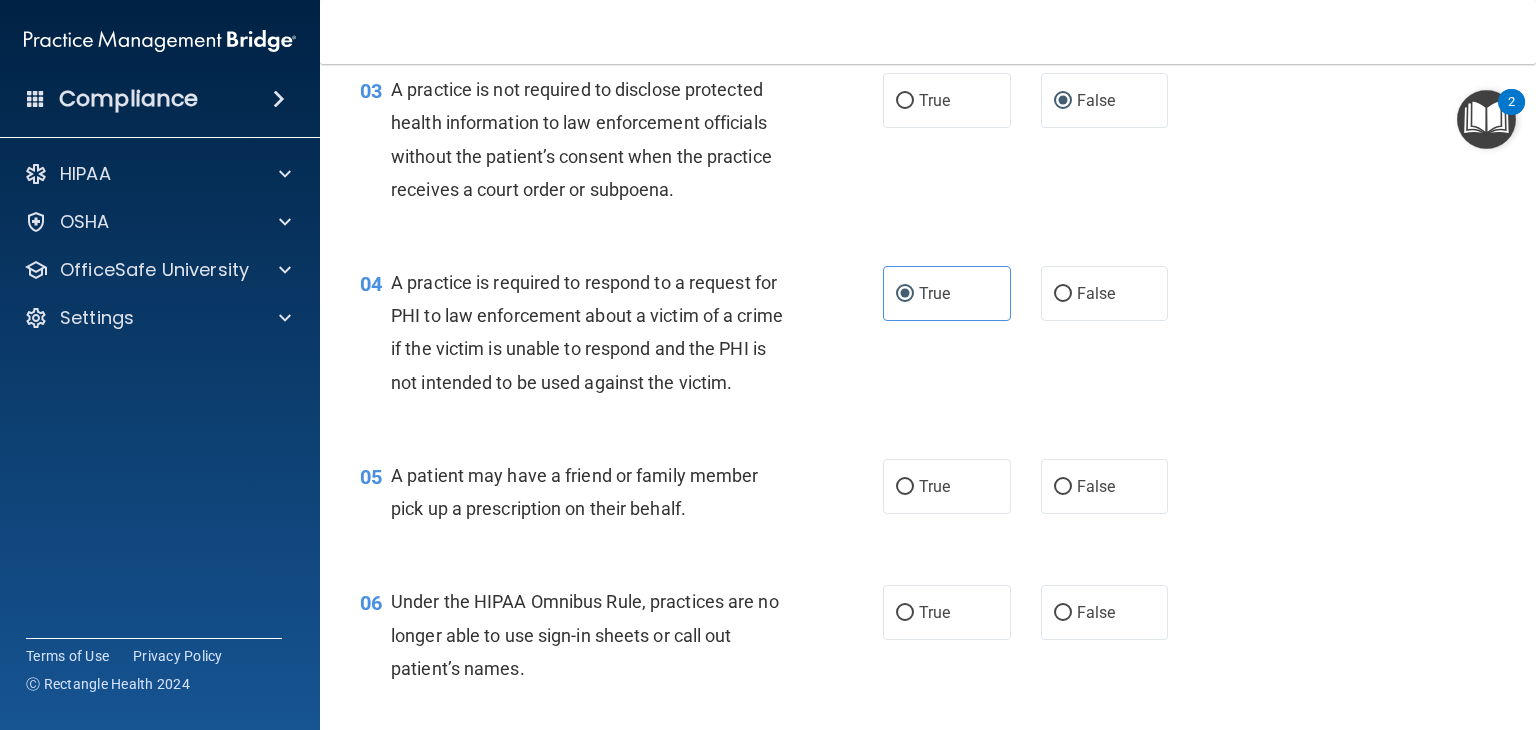 scroll, scrollTop: 520, scrollLeft: 0, axis: vertical 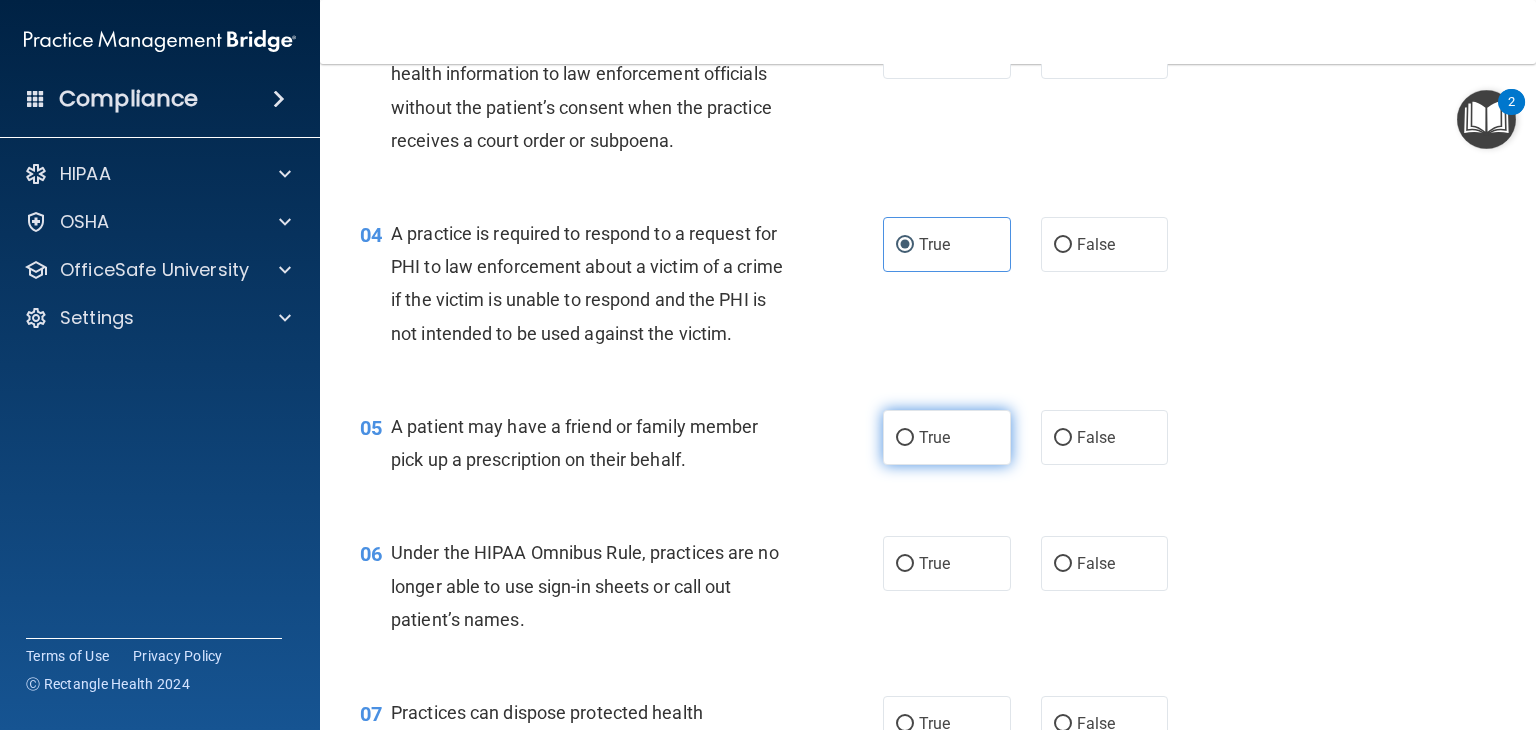 click on "True" at bounding box center [947, 437] 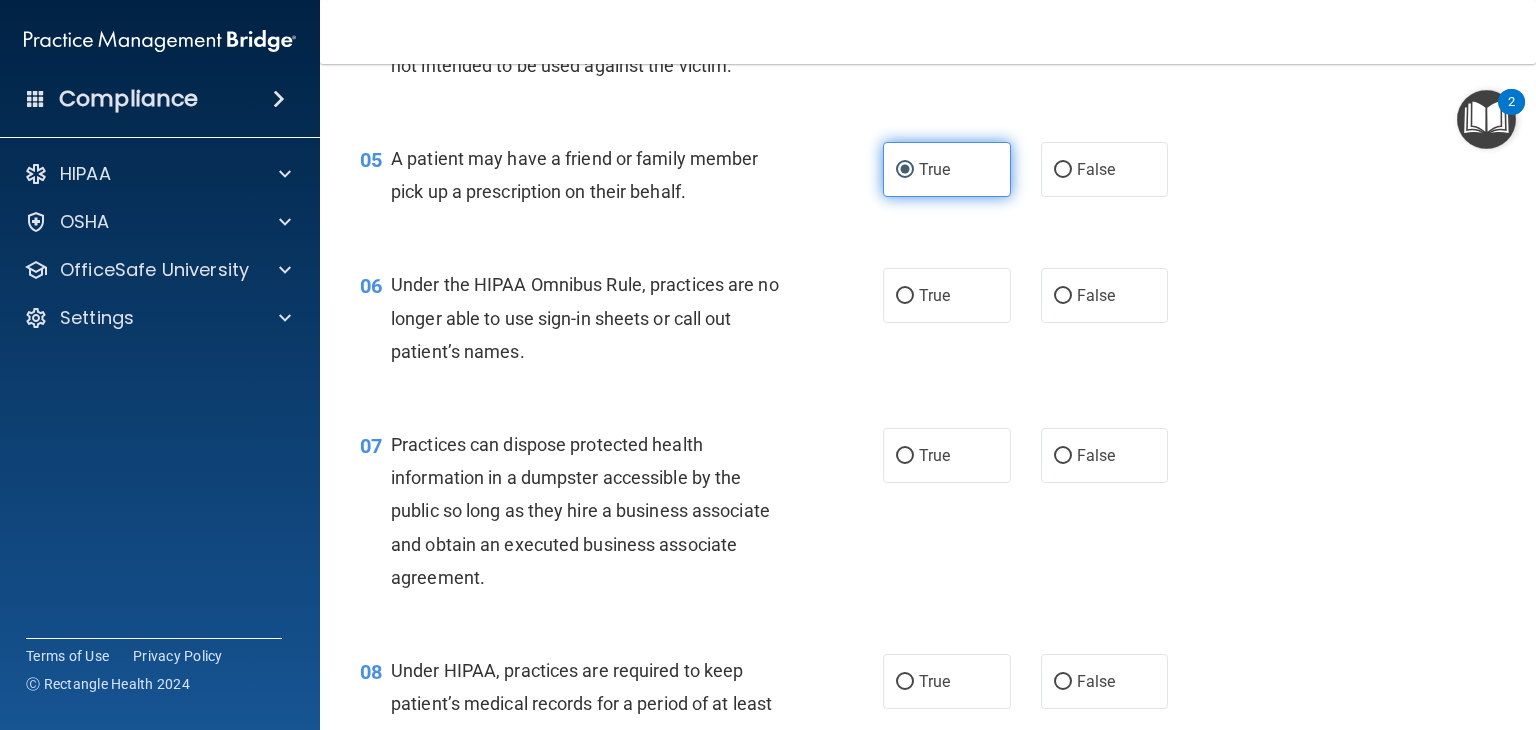 scroll, scrollTop: 831, scrollLeft: 0, axis: vertical 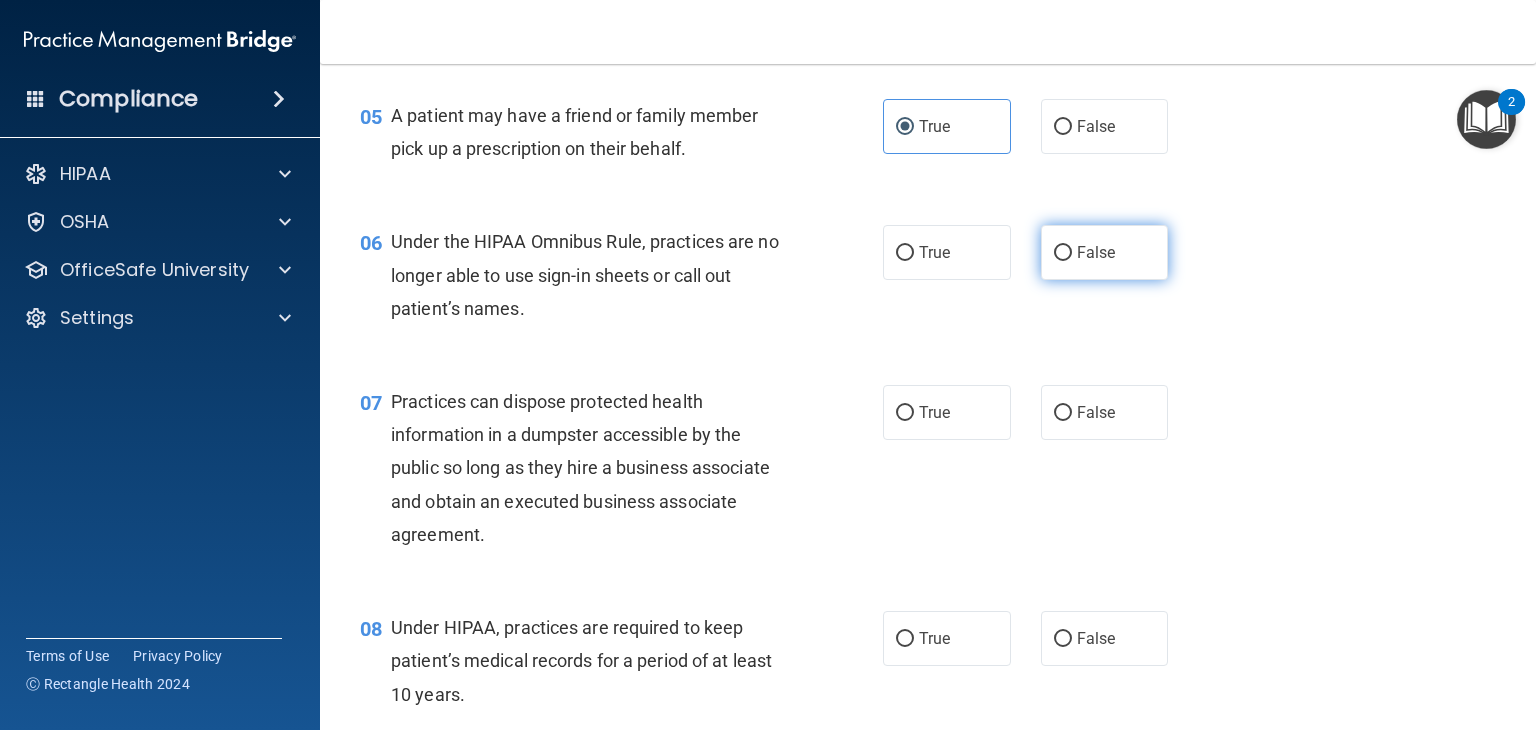 click on "False" at bounding box center [1096, 252] 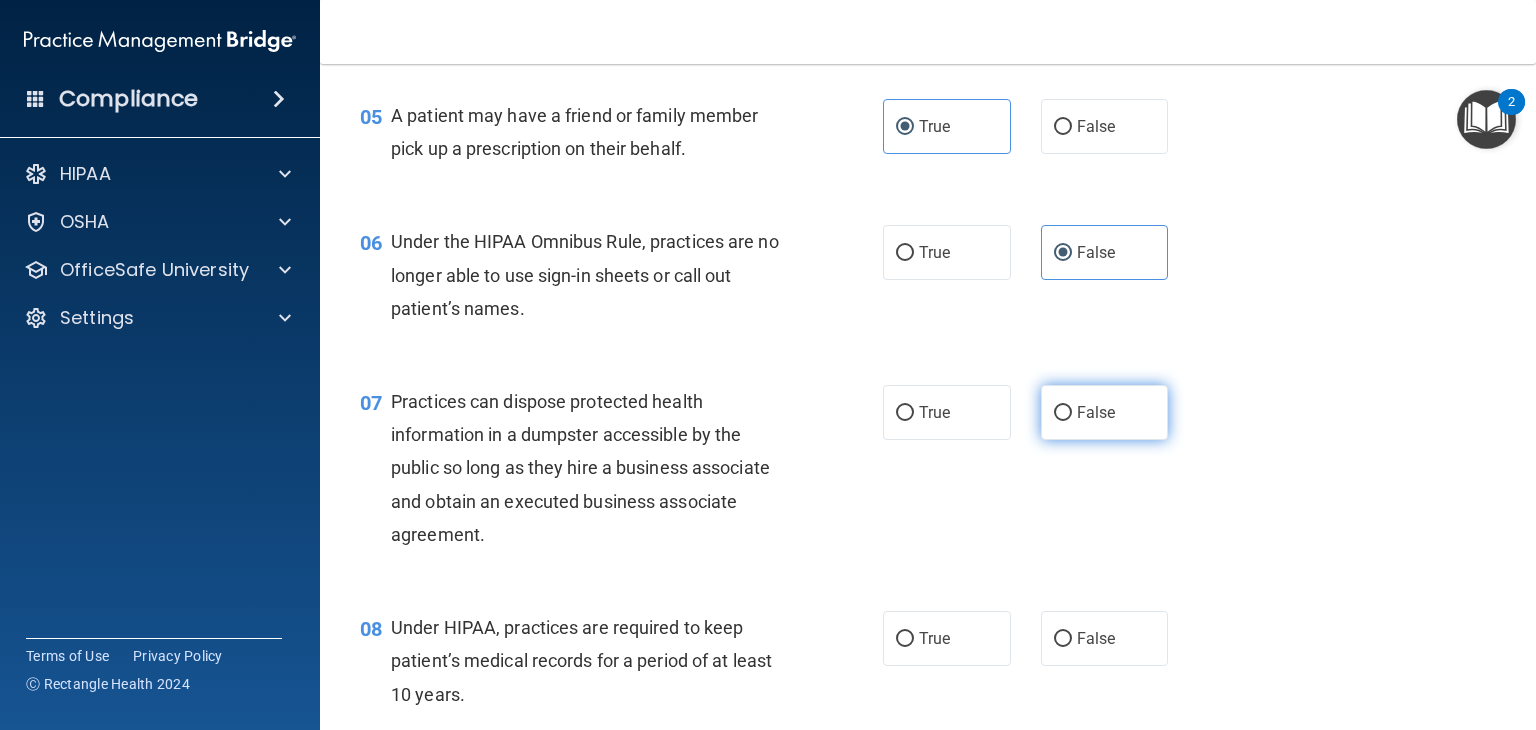 click on "False" at bounding box center [1105, 412] 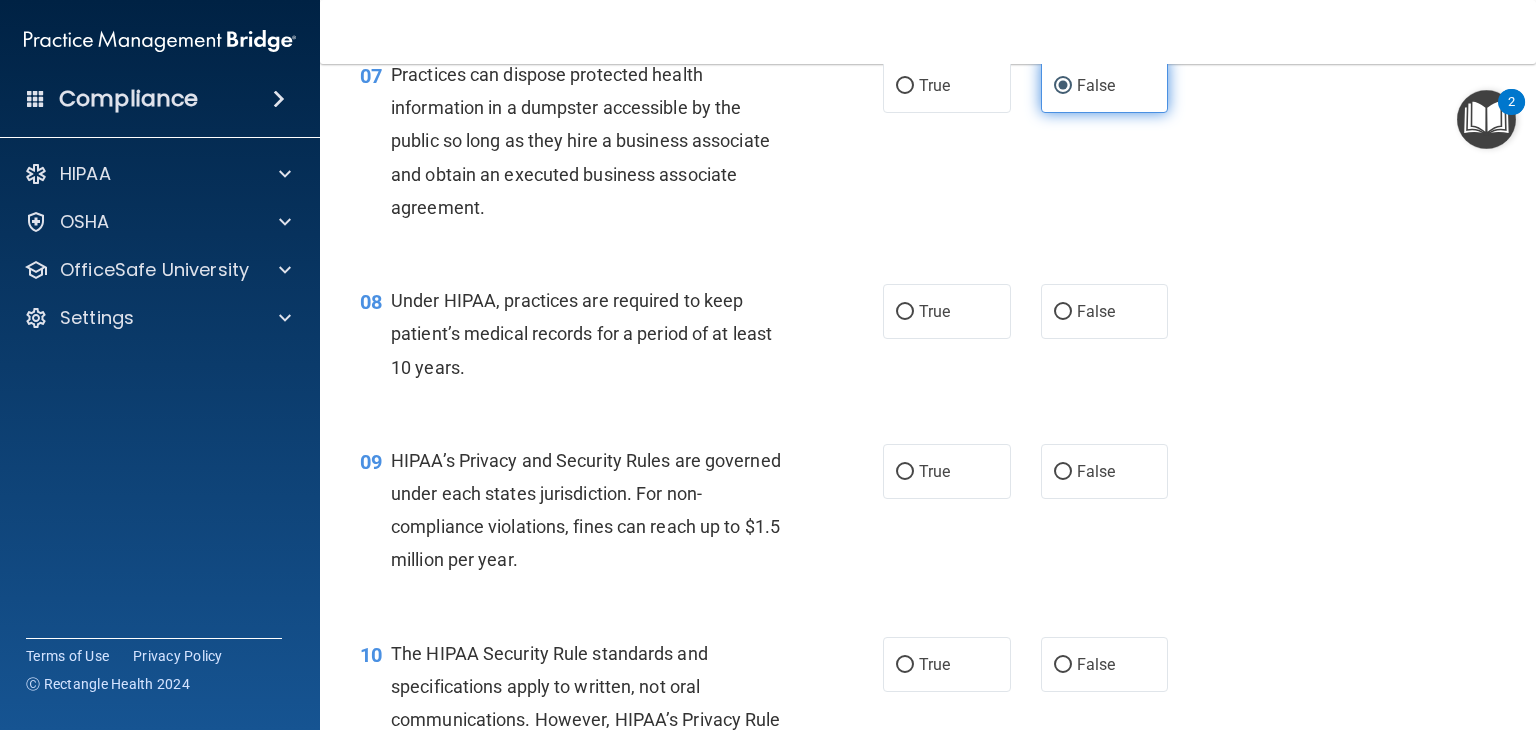 scroll, scrollTop: 1160, scrollLeft: 0, axis: vertical 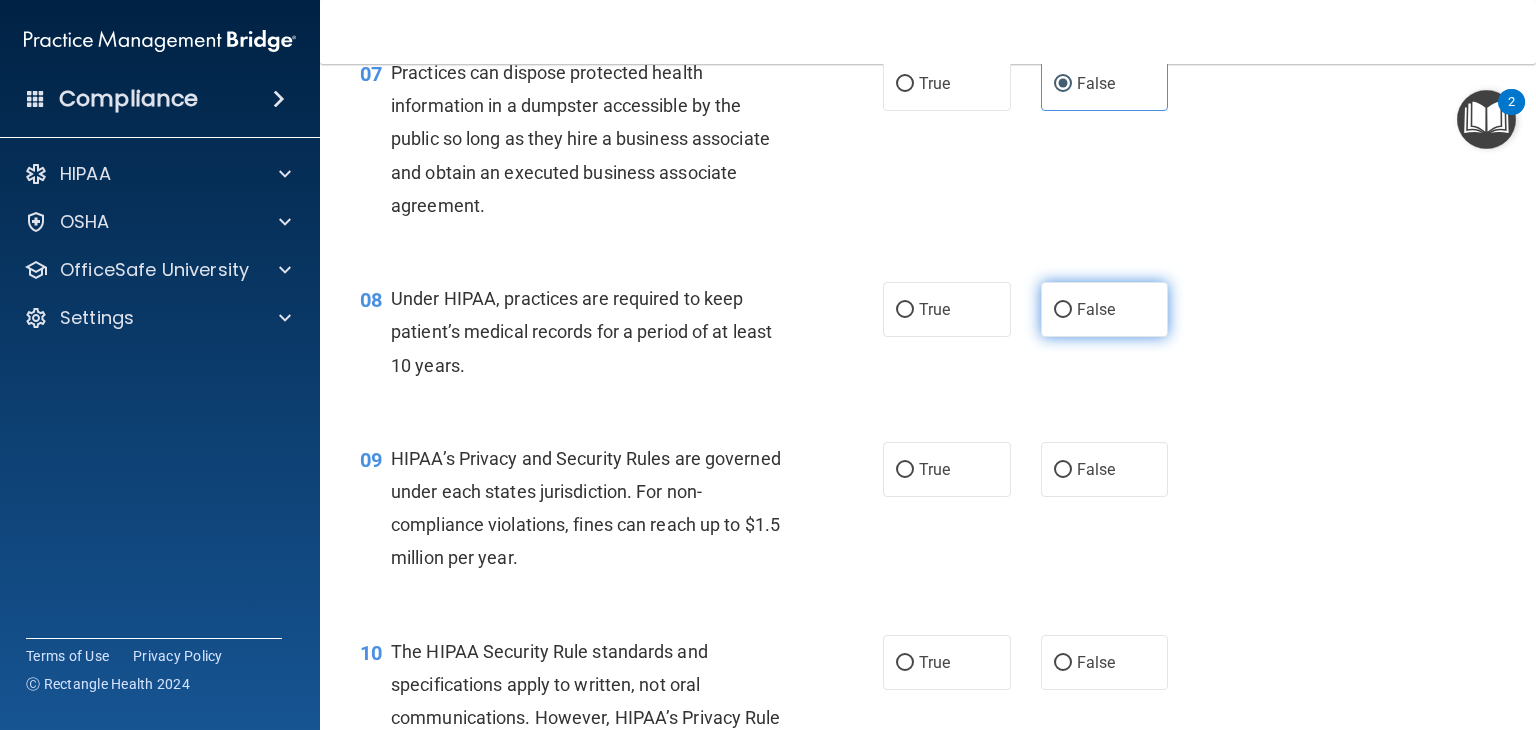 click on "False" at bounding box center [1096, 309] 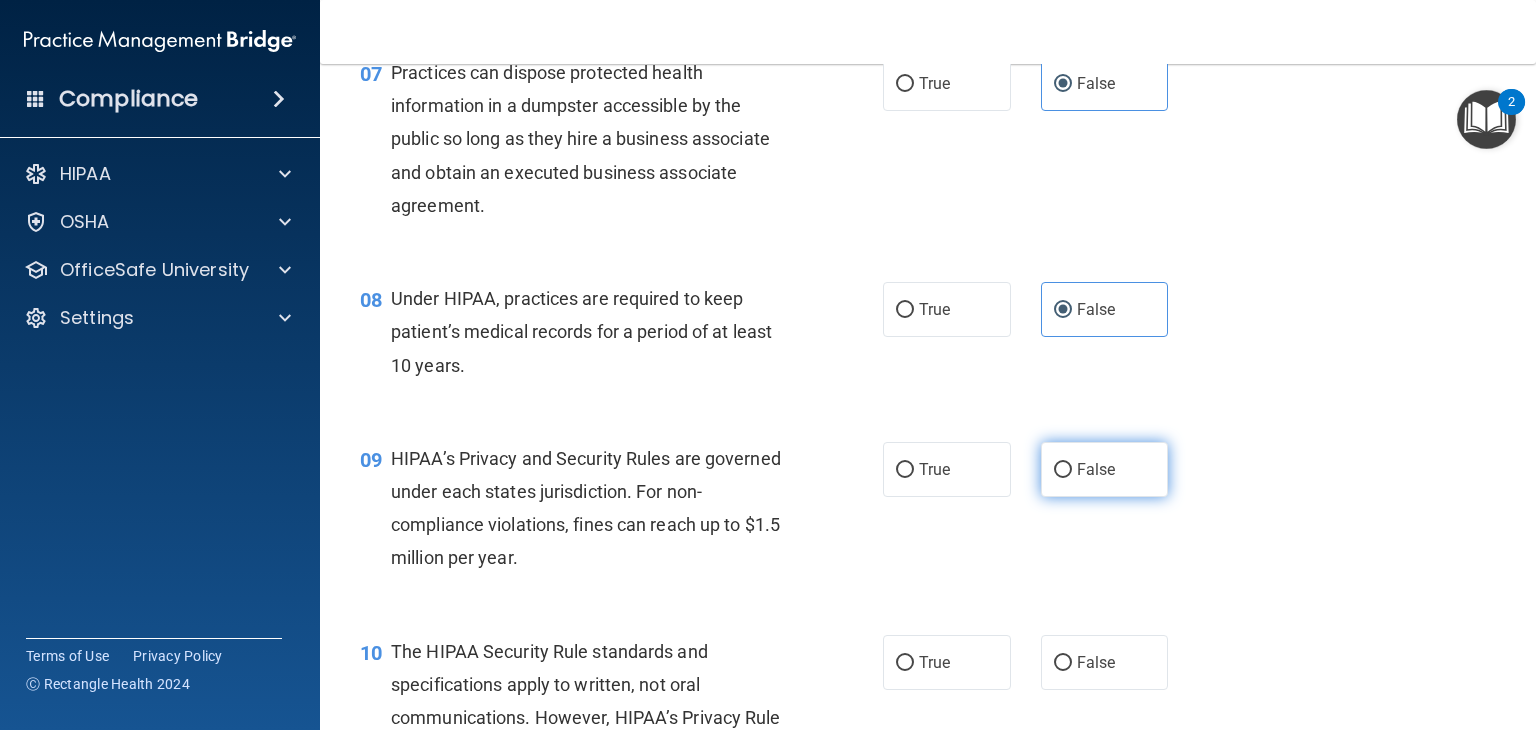 click on "False" at bounding box center (1105, 469) 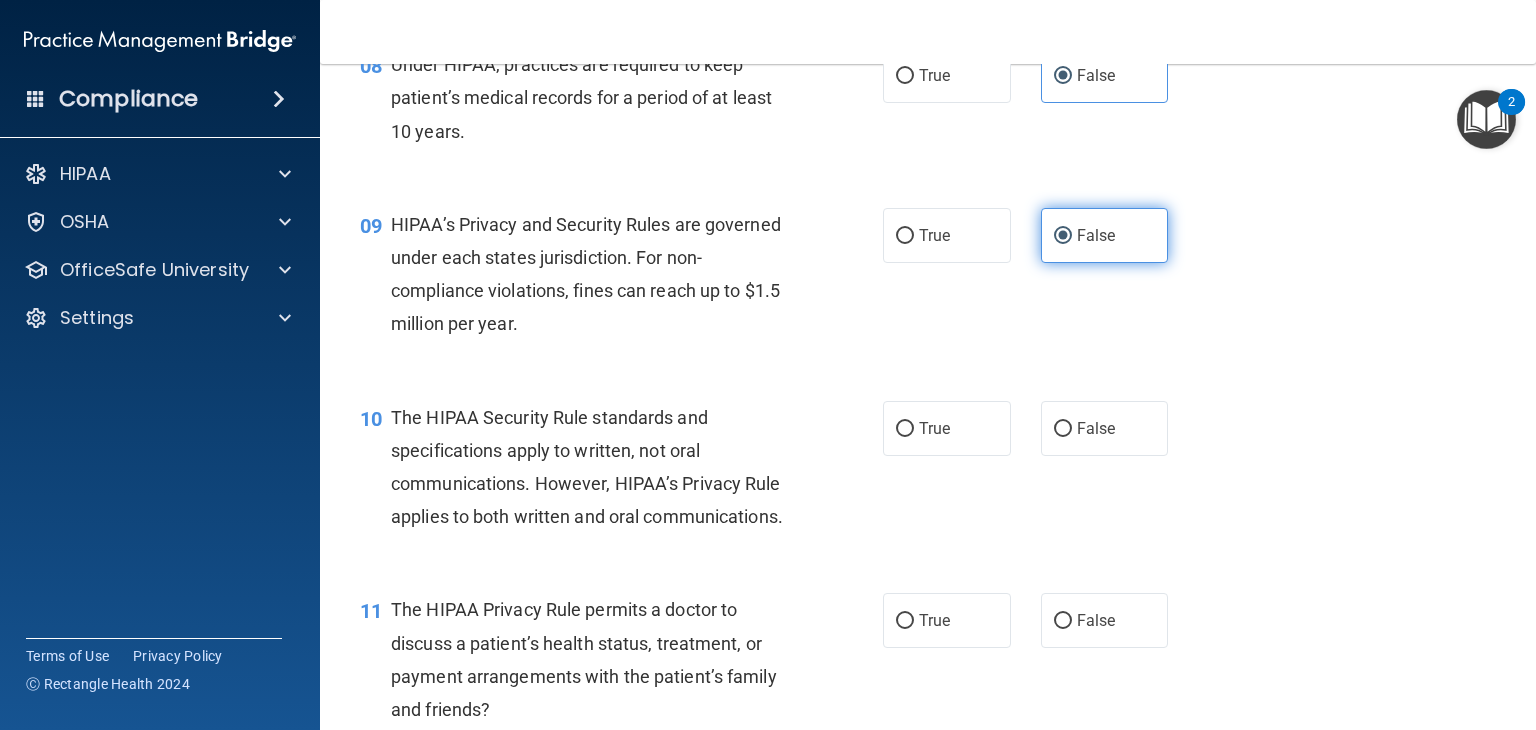 scroll, scrollTop: 1399, scrollLeft: 0, axis: vertical 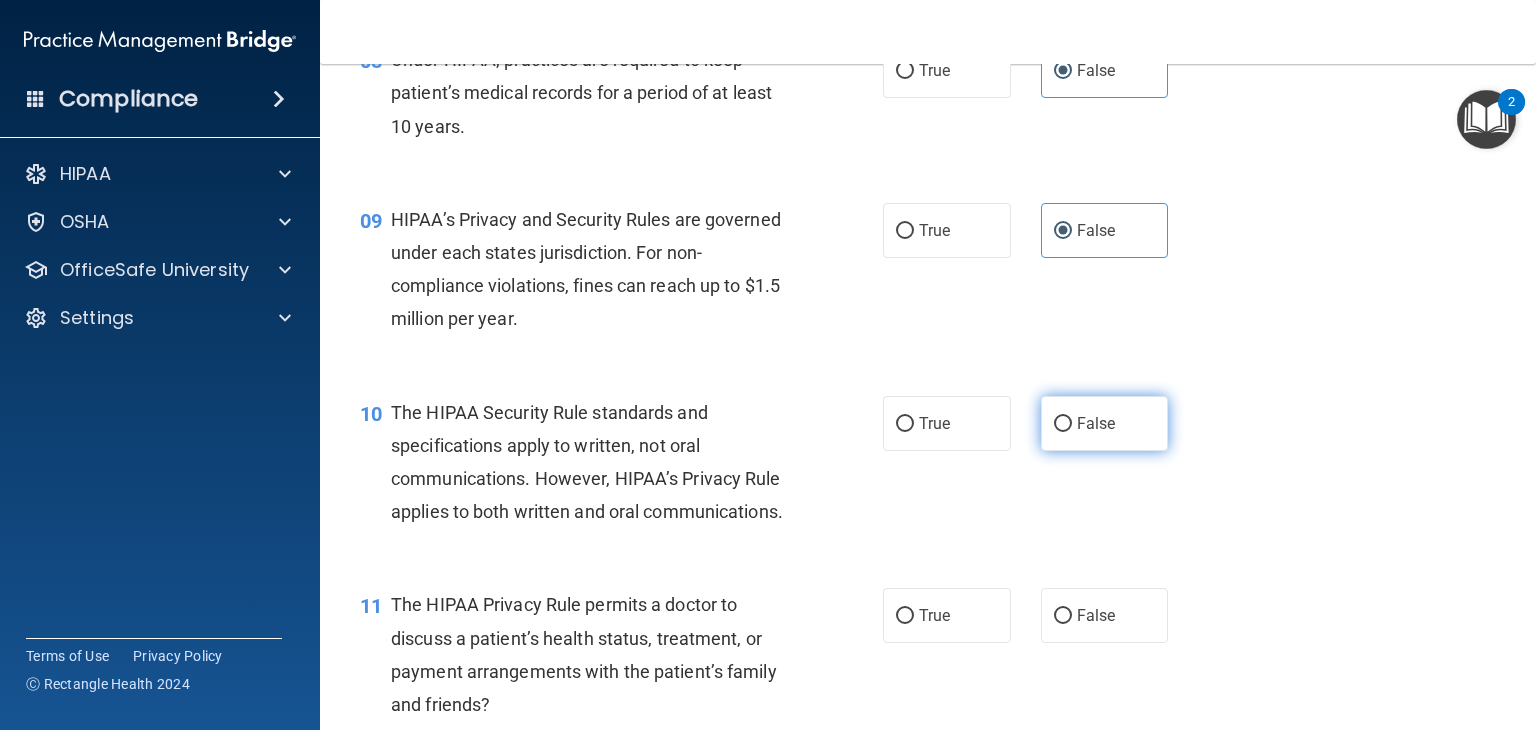 click on "False" at bounding box center [1105, 423] 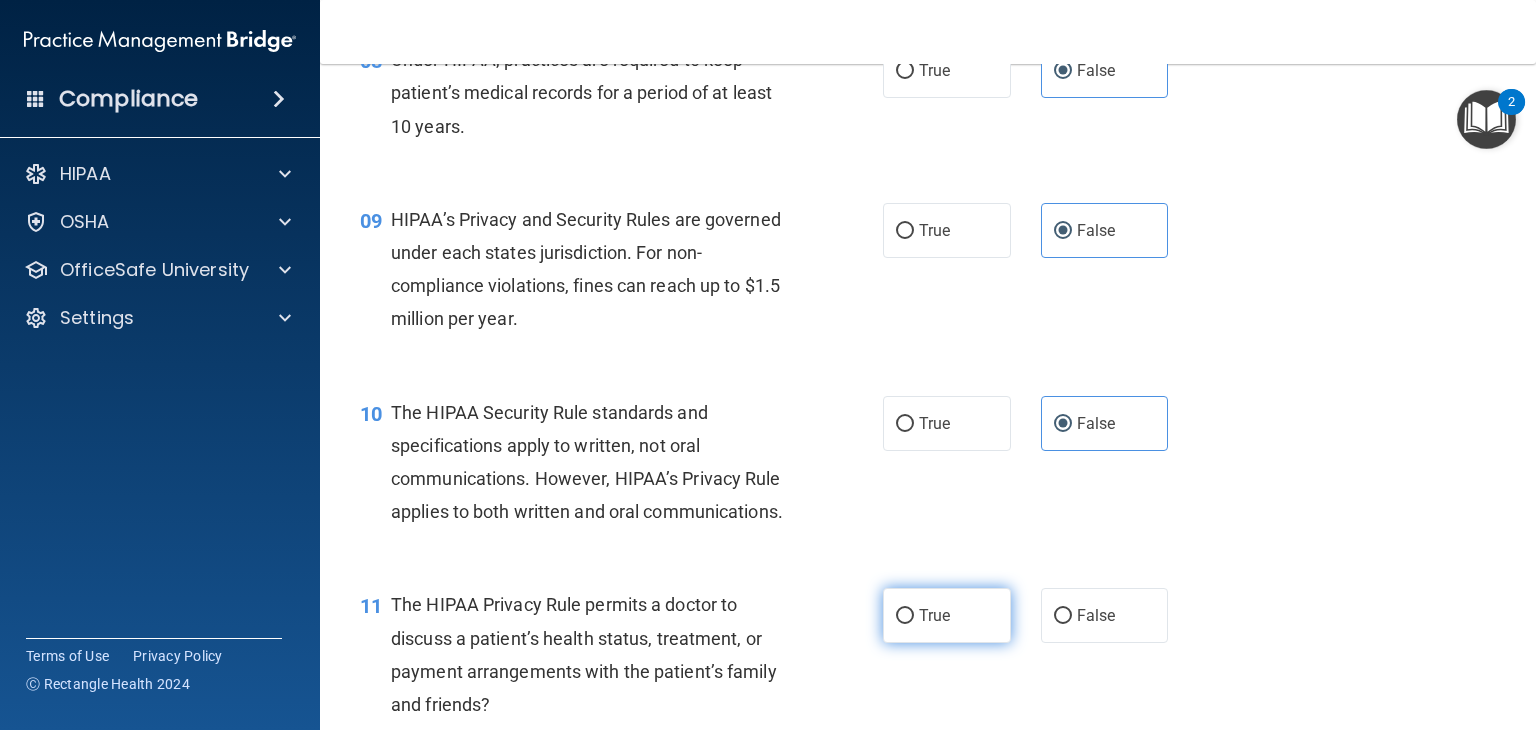 click on "True" at bounding box center [947, 615] 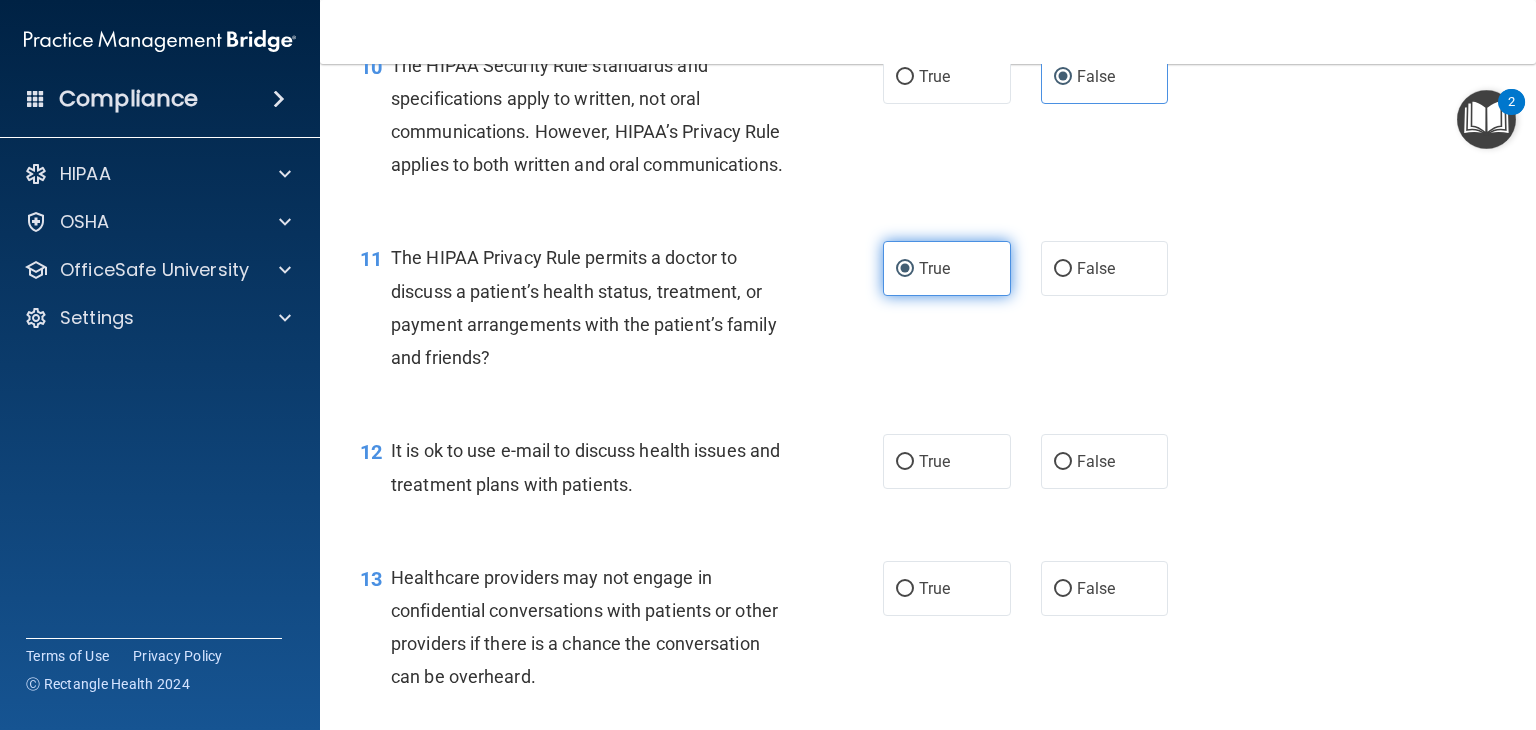 scroll, scrollTop: 1752, scrollLeft: 0, axis: vertical 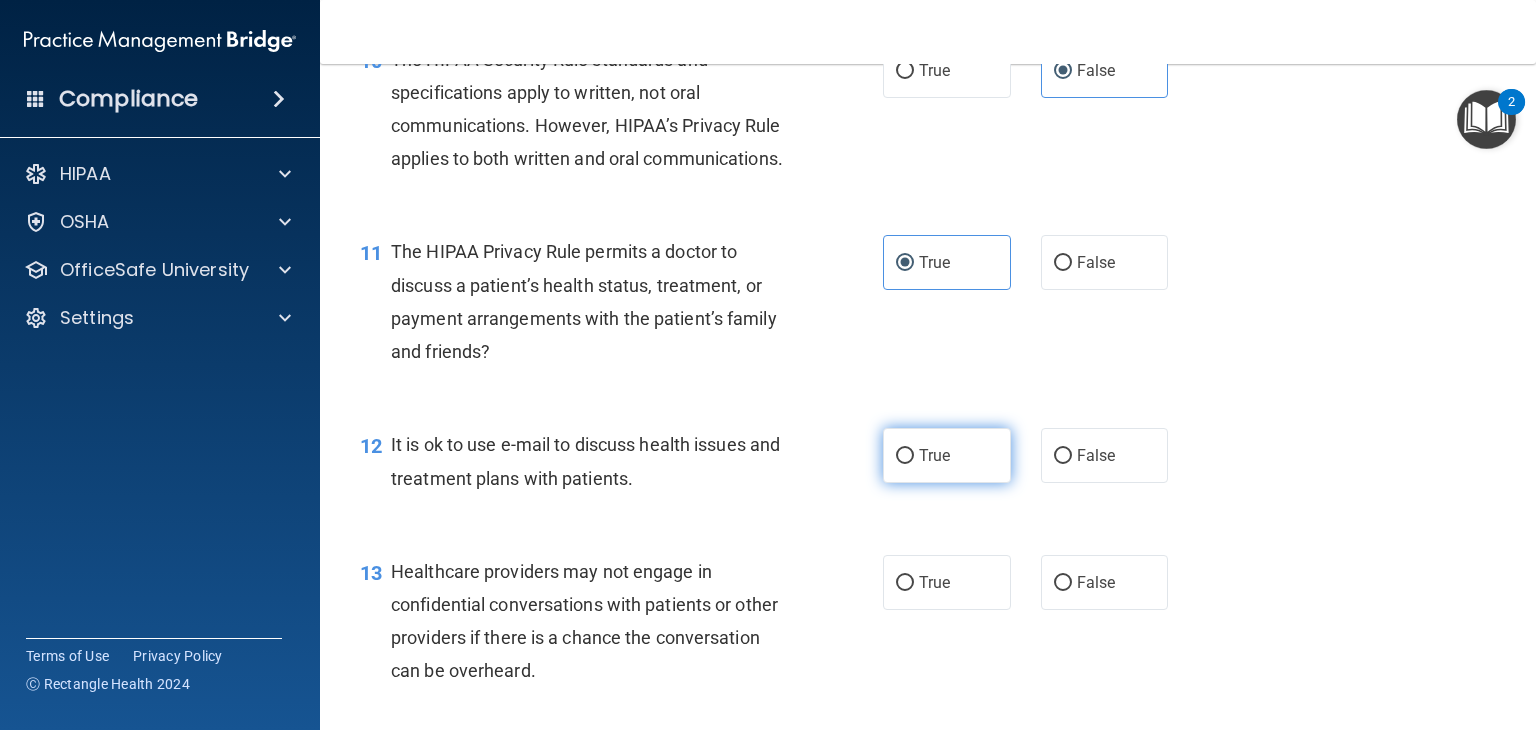 click on "True" at bounding box center (934, 455) 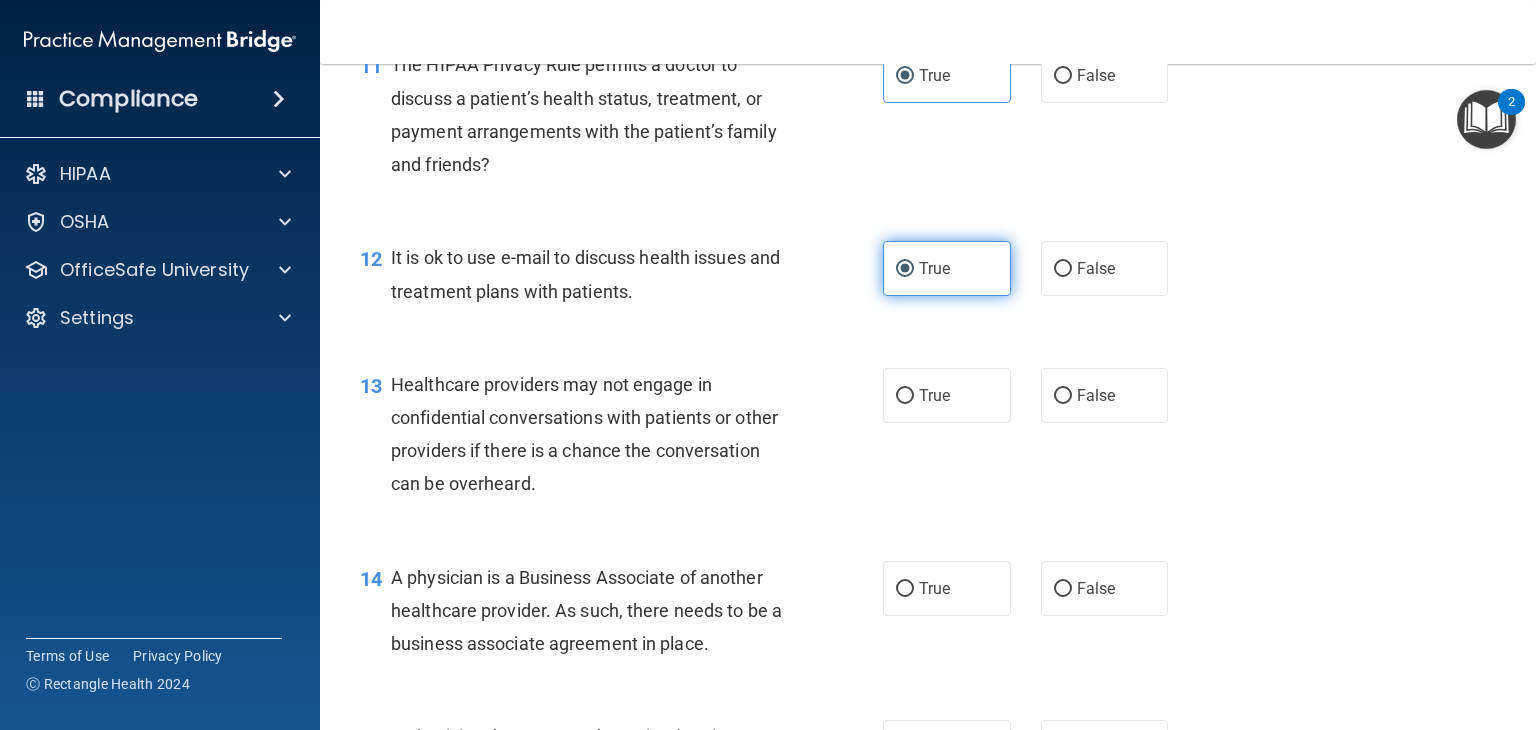 scroll, scrollTop: 1976, scrollLeft: 0, axis: vertical 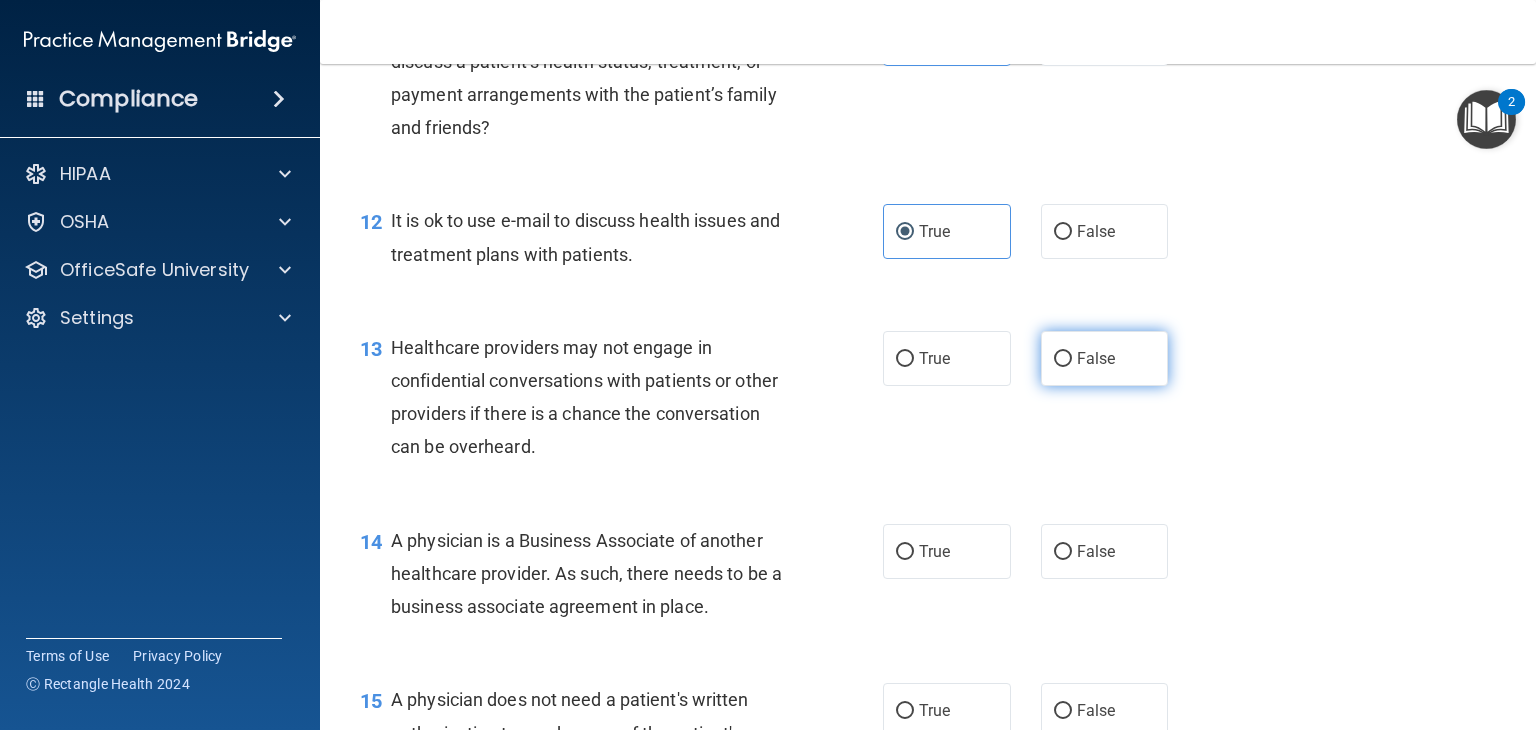 click on "False" at bounding box center [1105, 358] 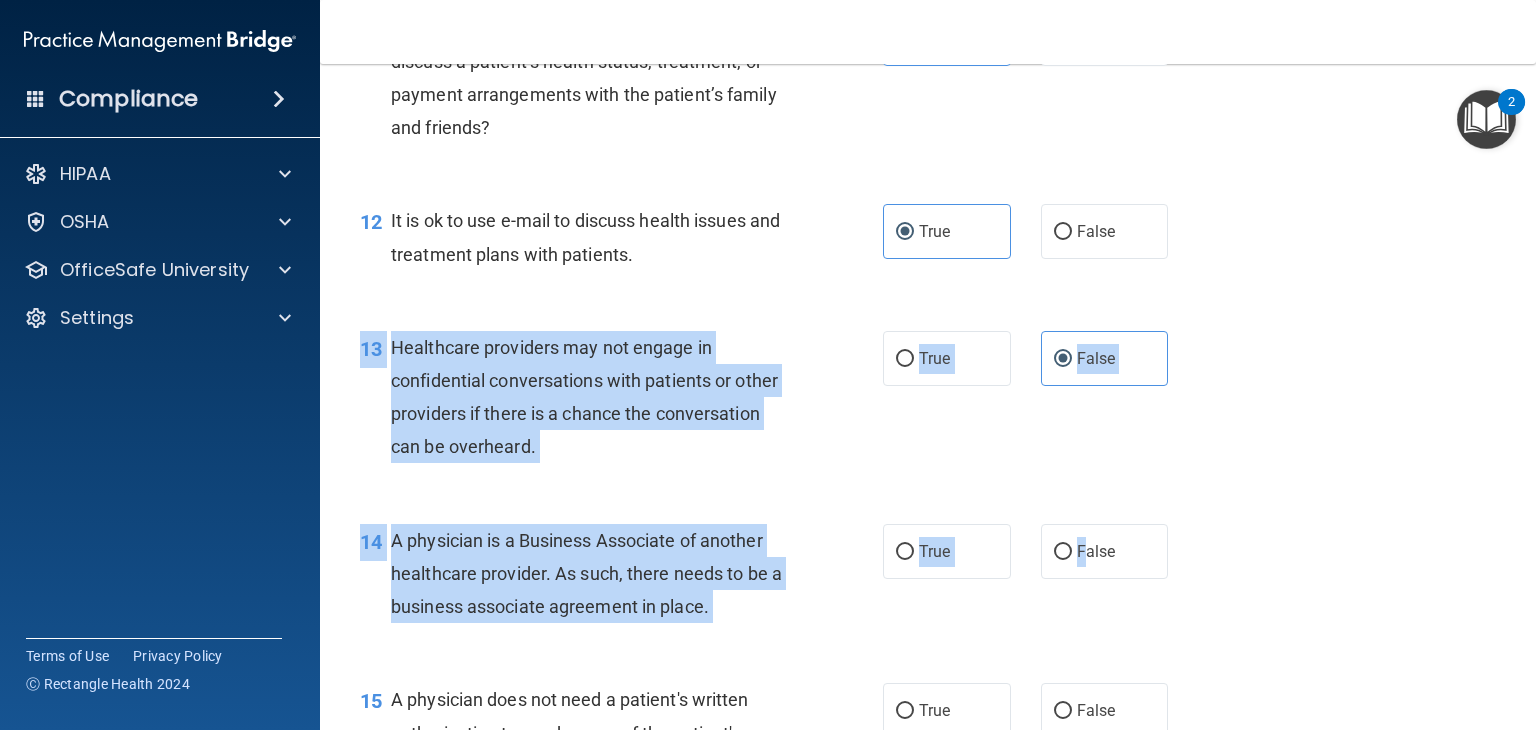 drag, startPoint x: 1077, startPoint y: 633, endPoint x: 1071, endPoint y: 321, distance: 312.05768 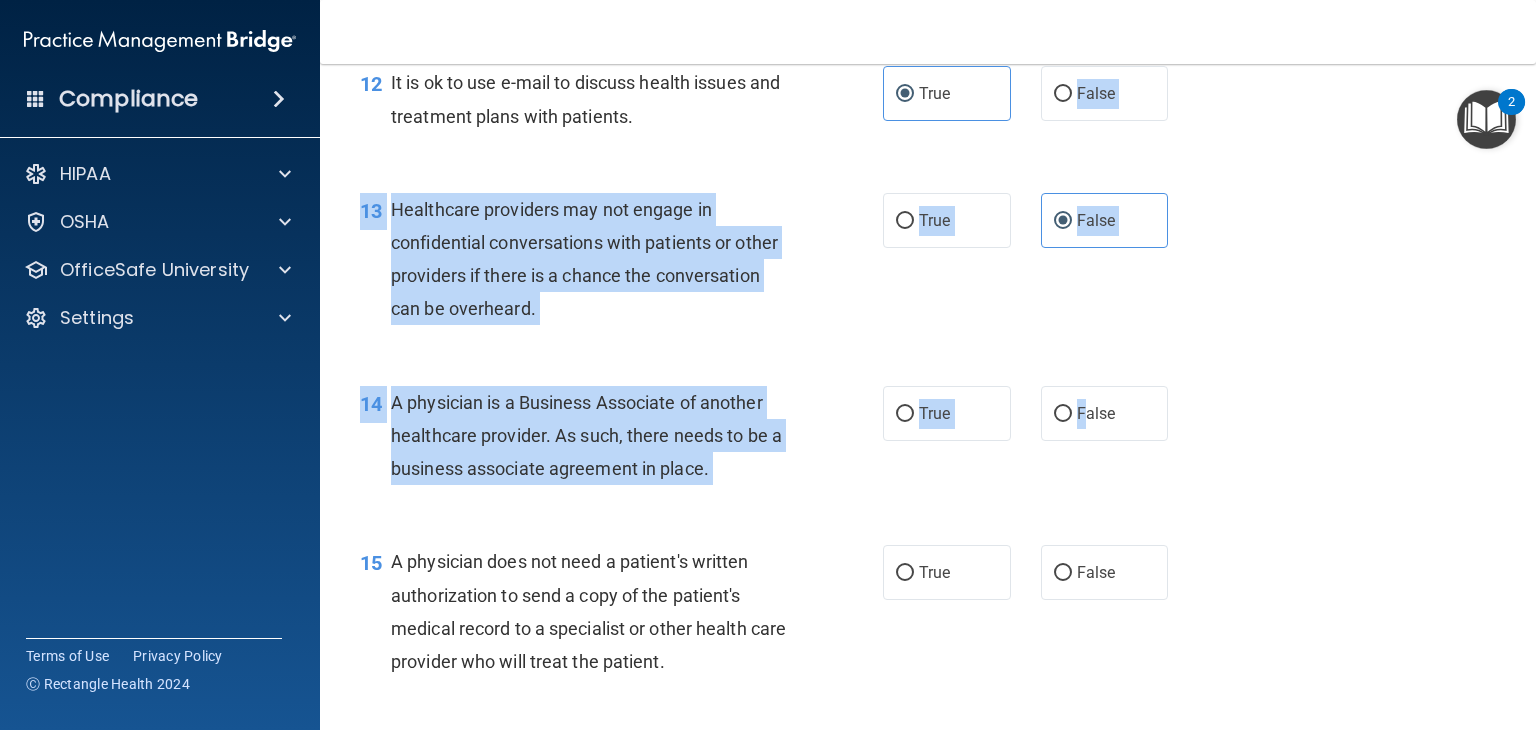 scroll, scrollTop: 2124, scrollLeft: 0, axis: vertical 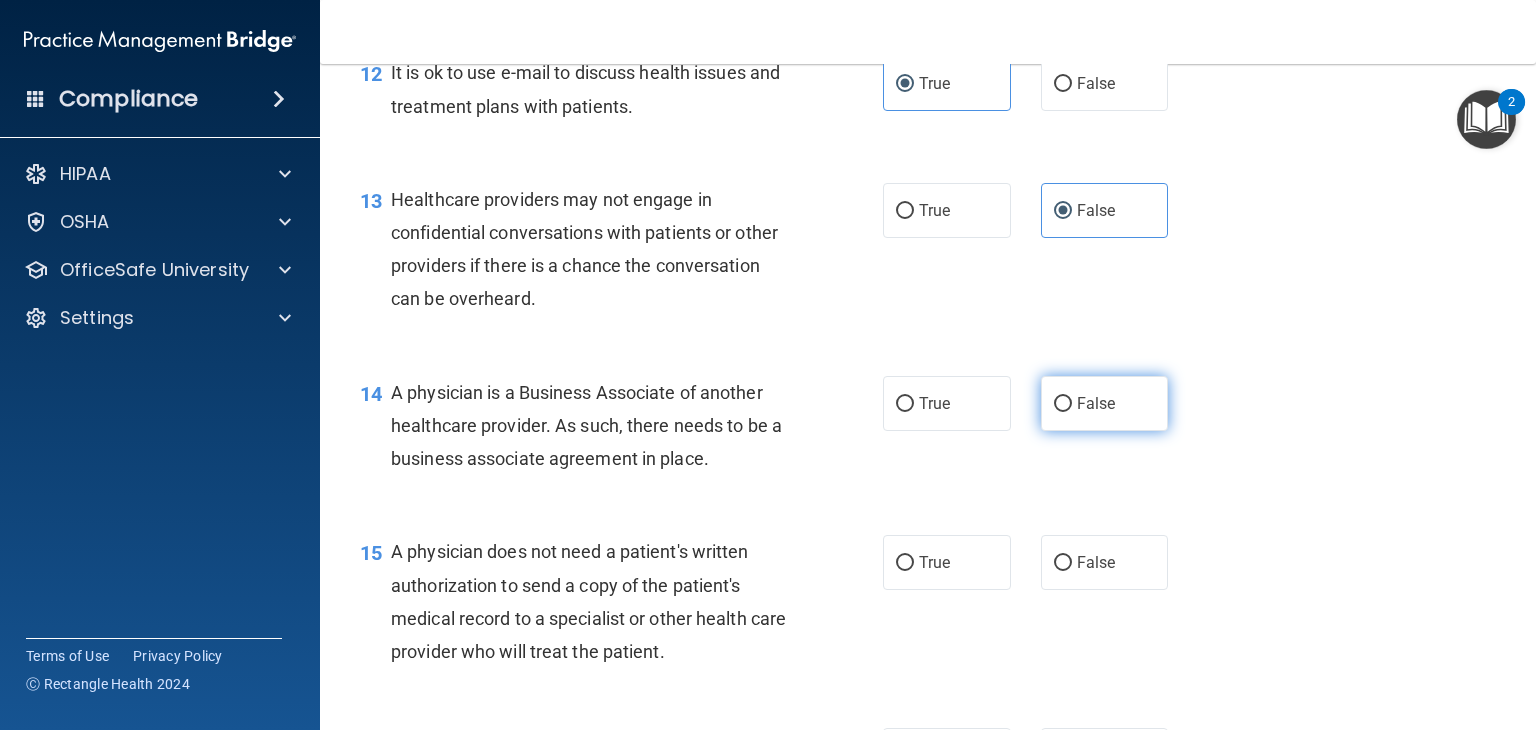click on "False" at bounding box center [1105, 403] 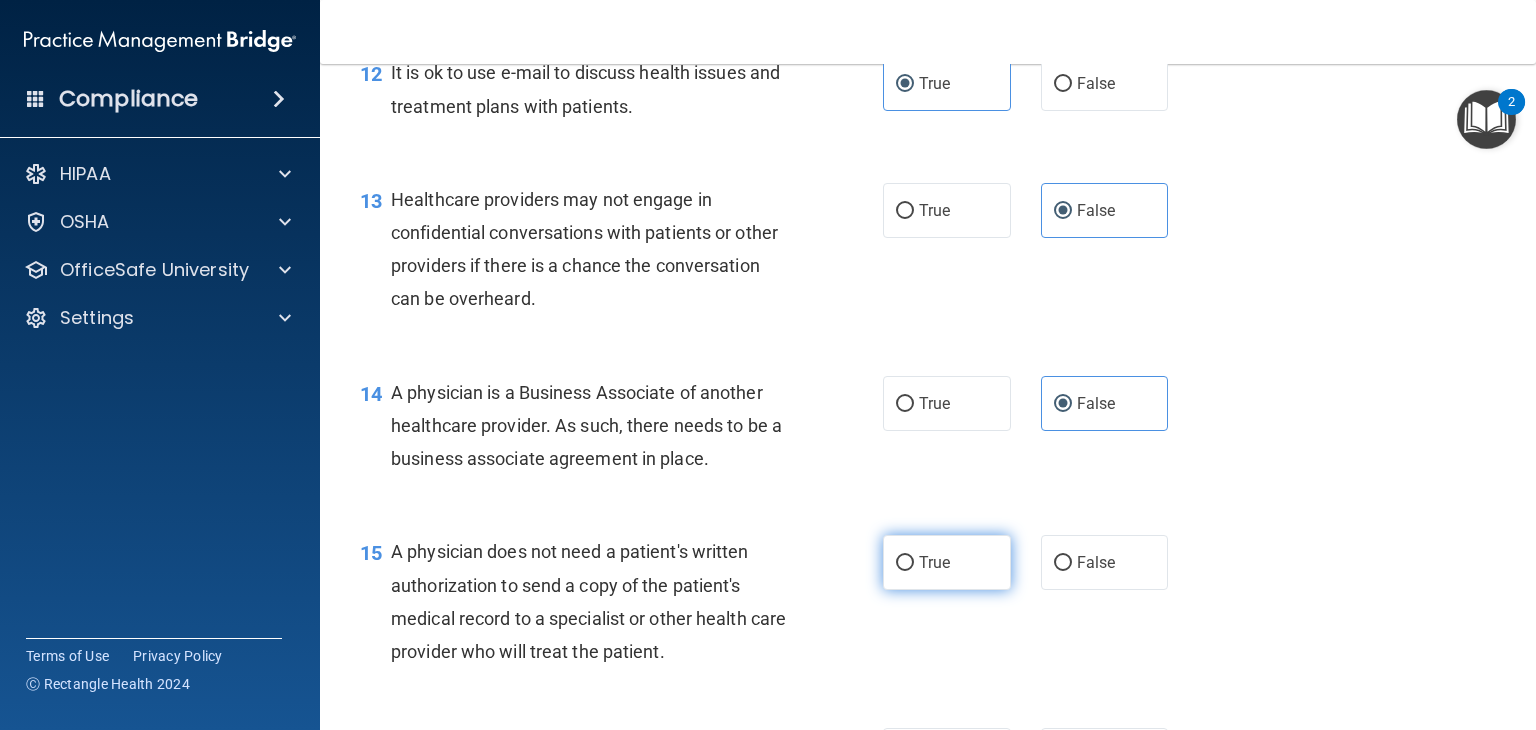 click on "True" at bounding box center [947, 562] 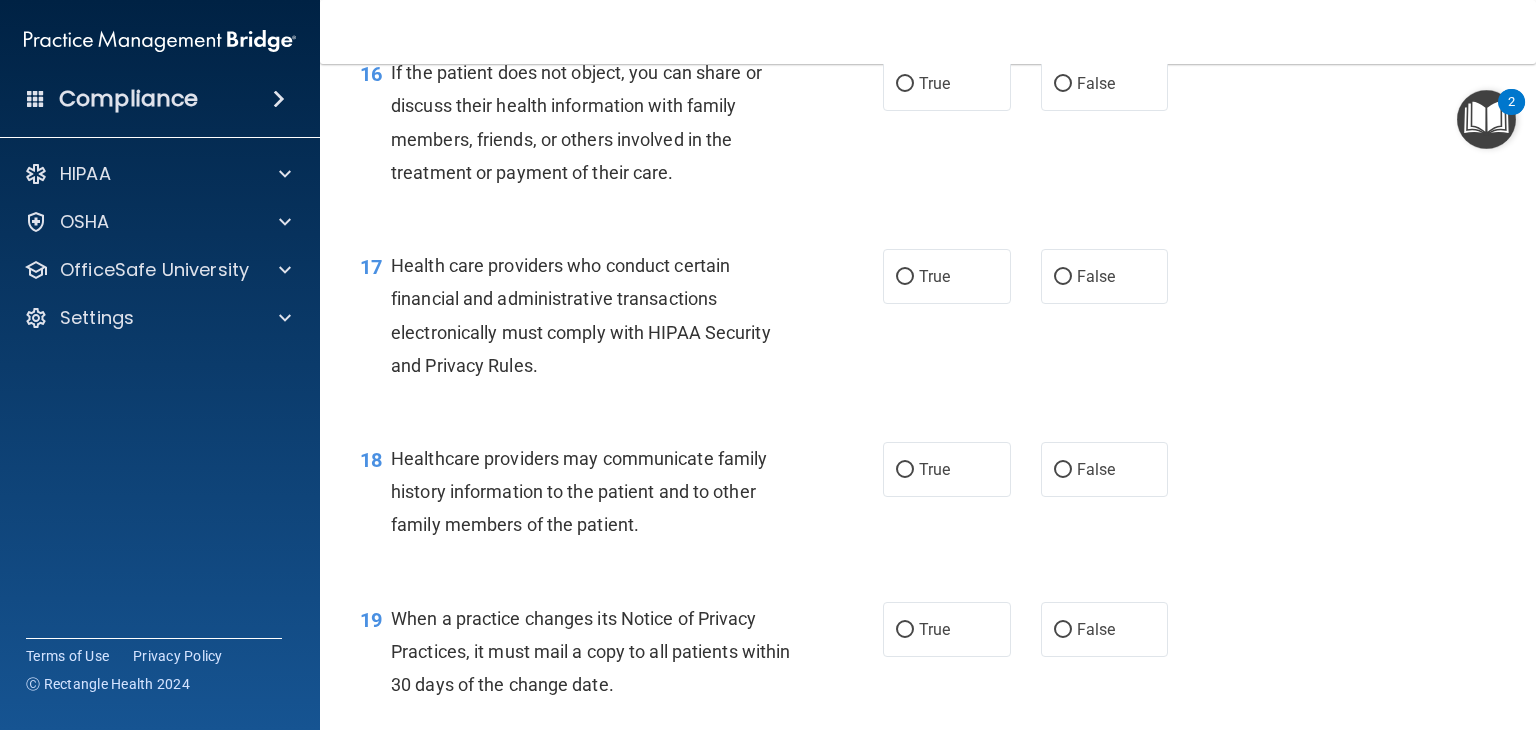 scroll, scrollTop: 2799, scrollLeft: 0, axis: vertical 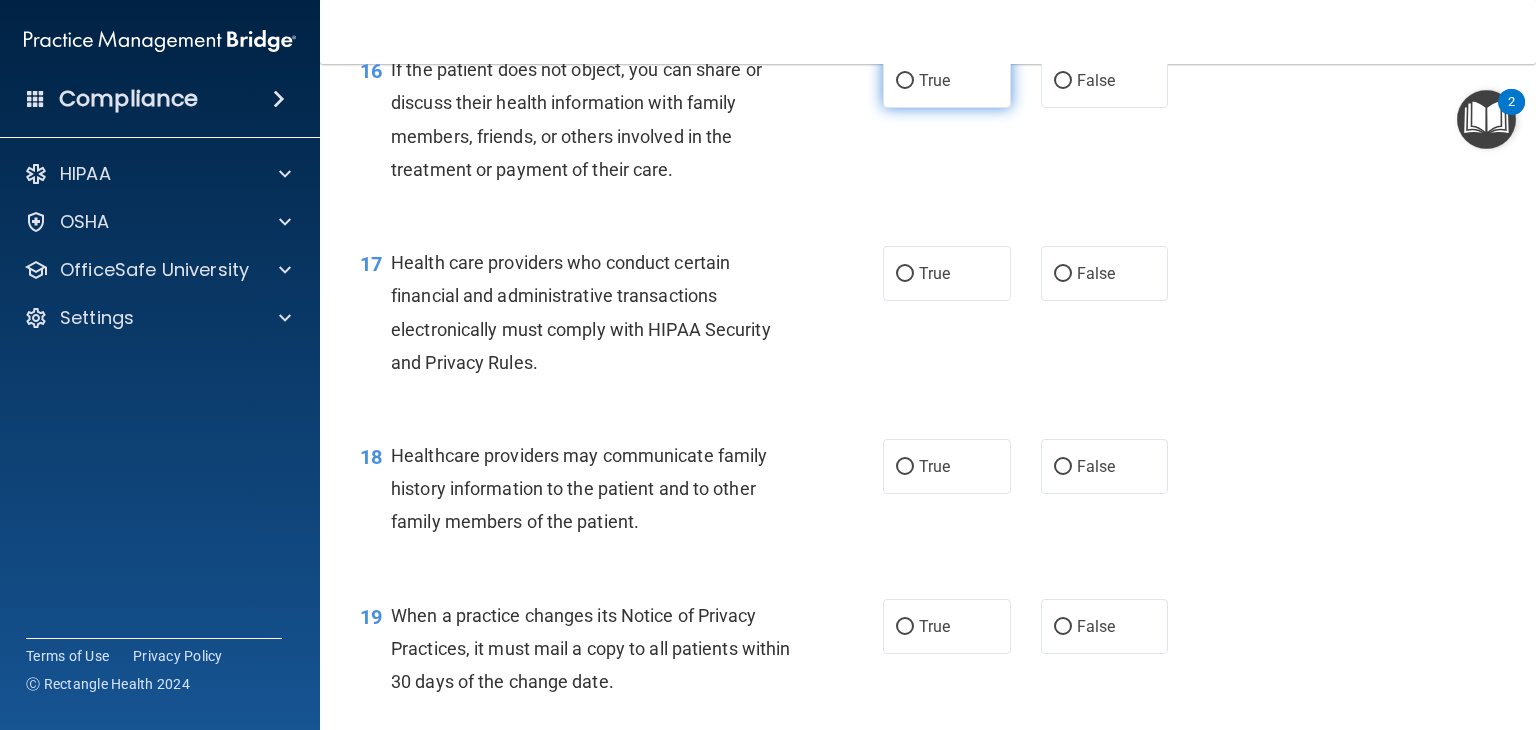 click on "True" at bounding box center (934, 80) 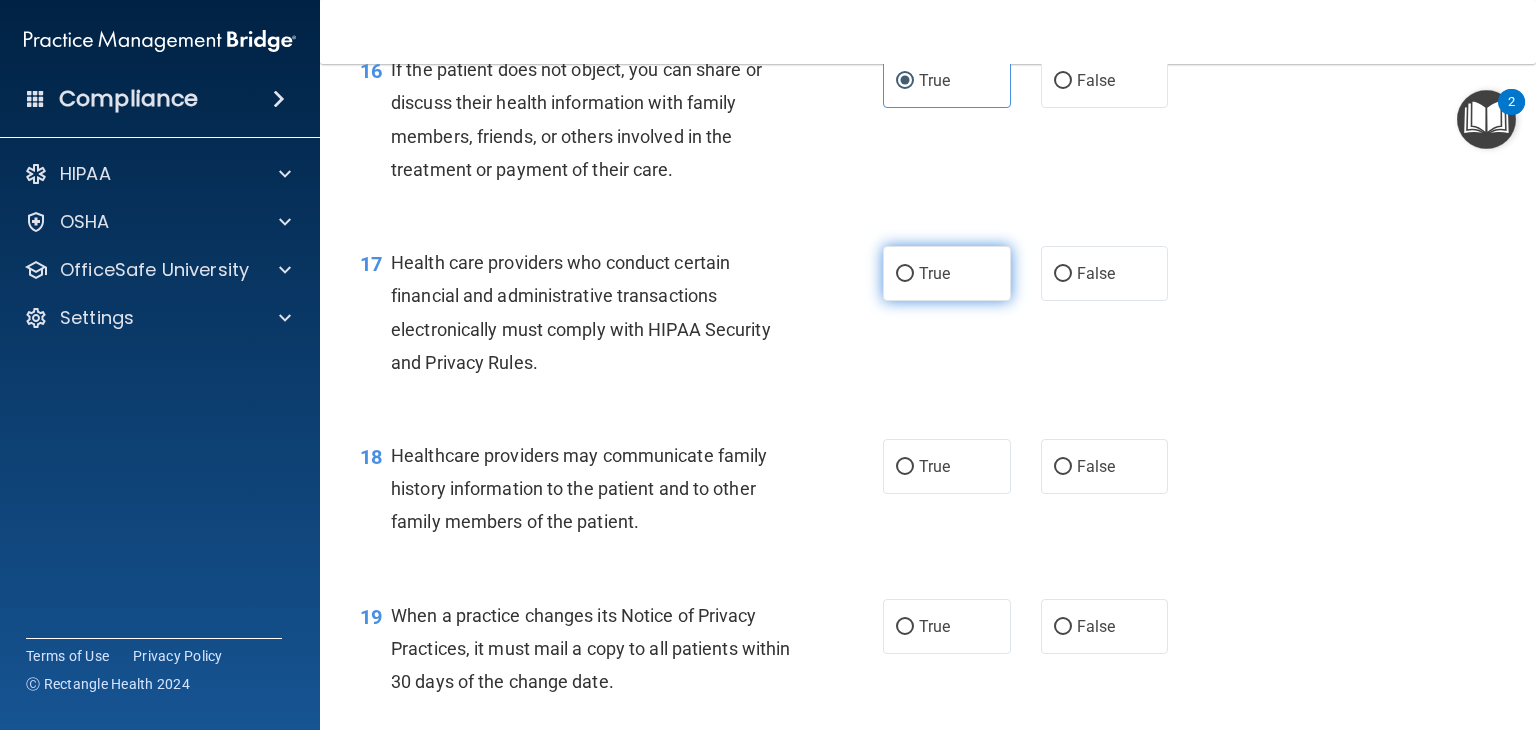 click on "True" at bounding box center [947, 273] 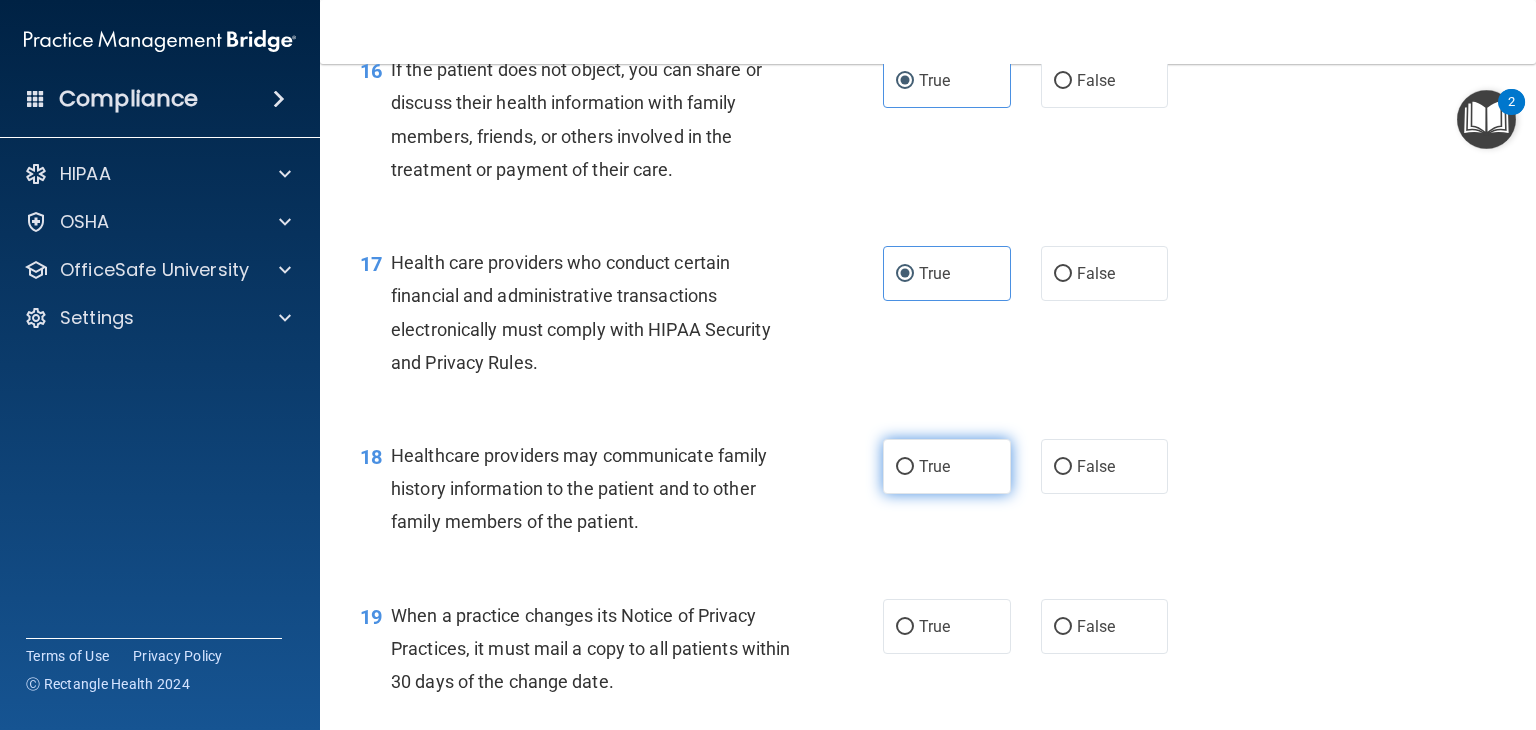 click on "True" at bounding box center (947, 466) 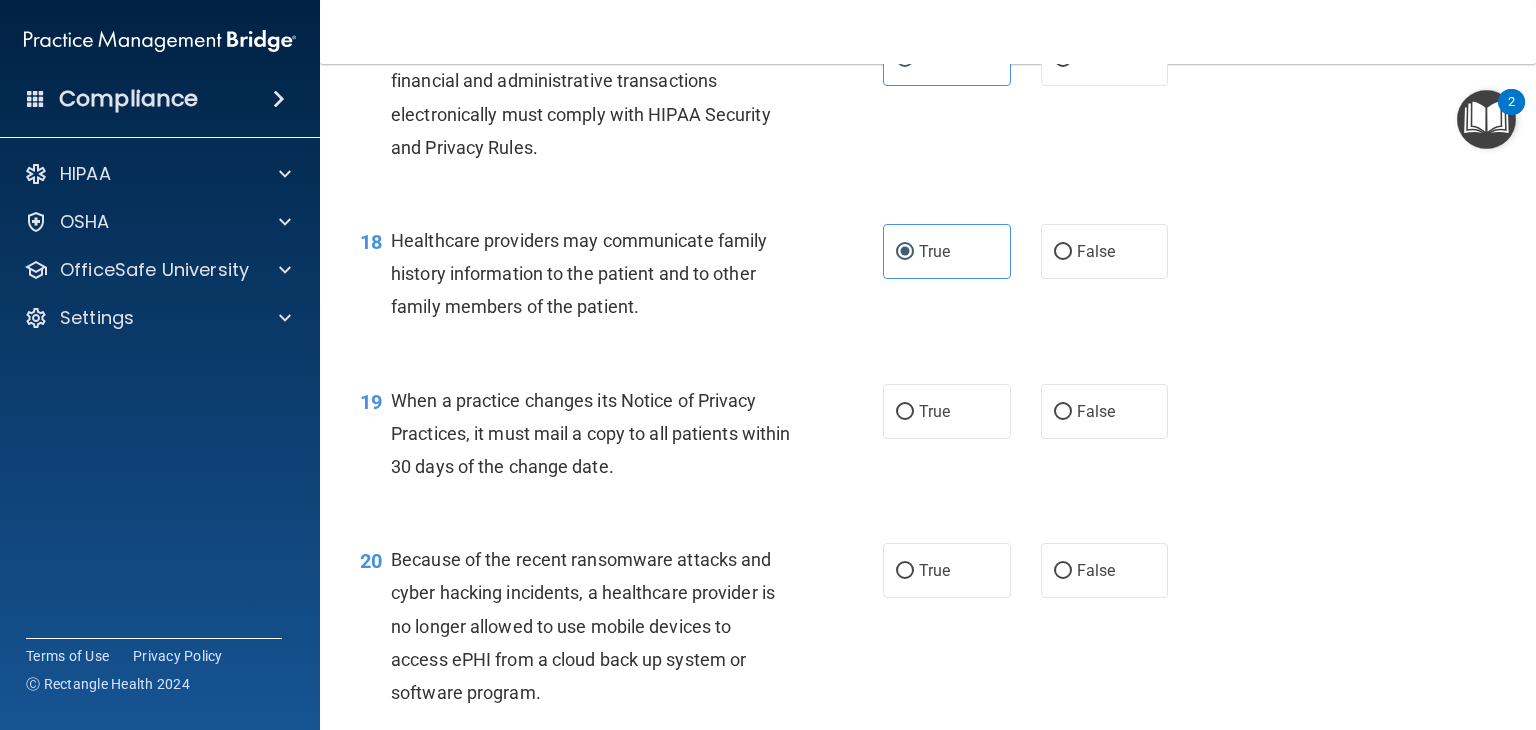 scroll, scrollTop: 3031, scrollLeft: 0, axis: vertical 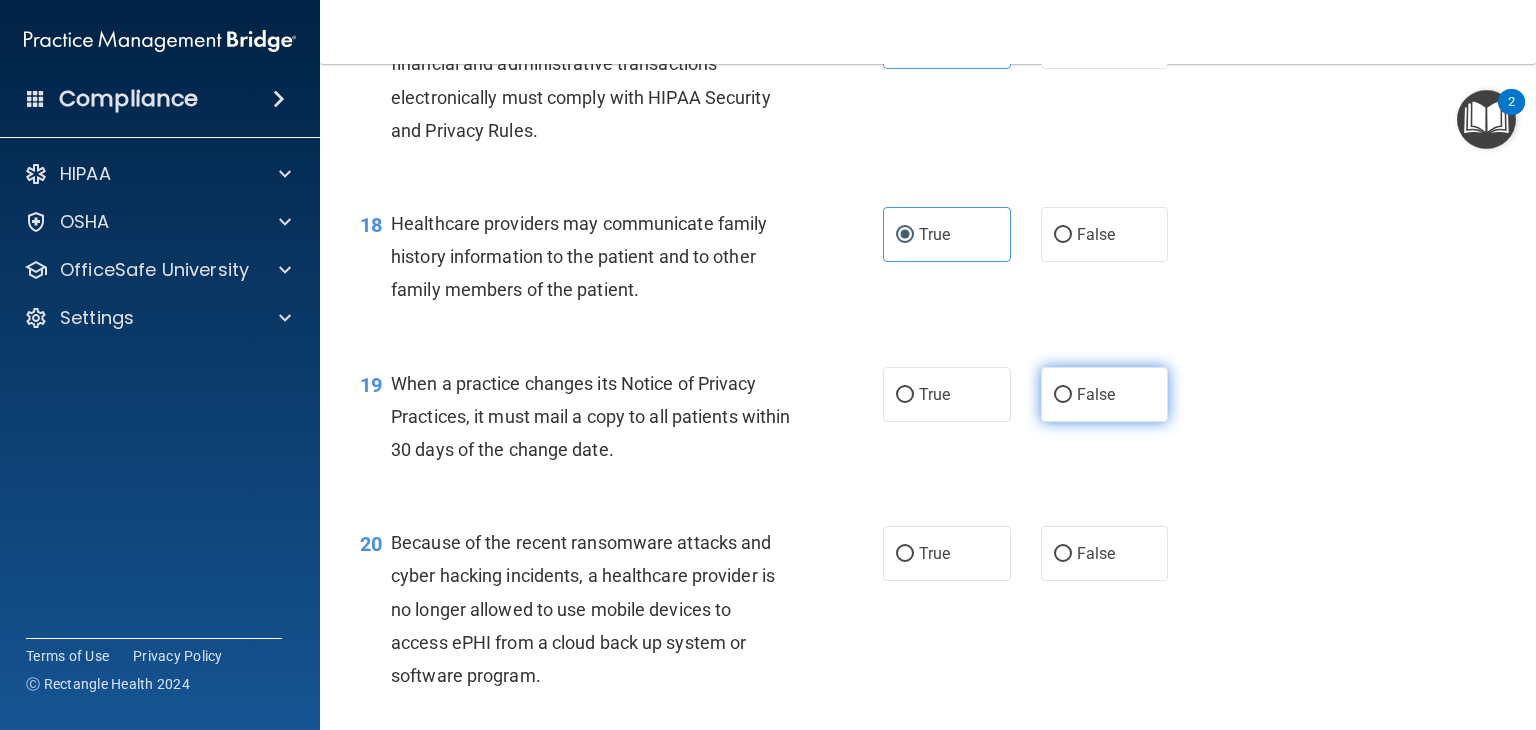 click on "False" at bounding box center (1096, 394) 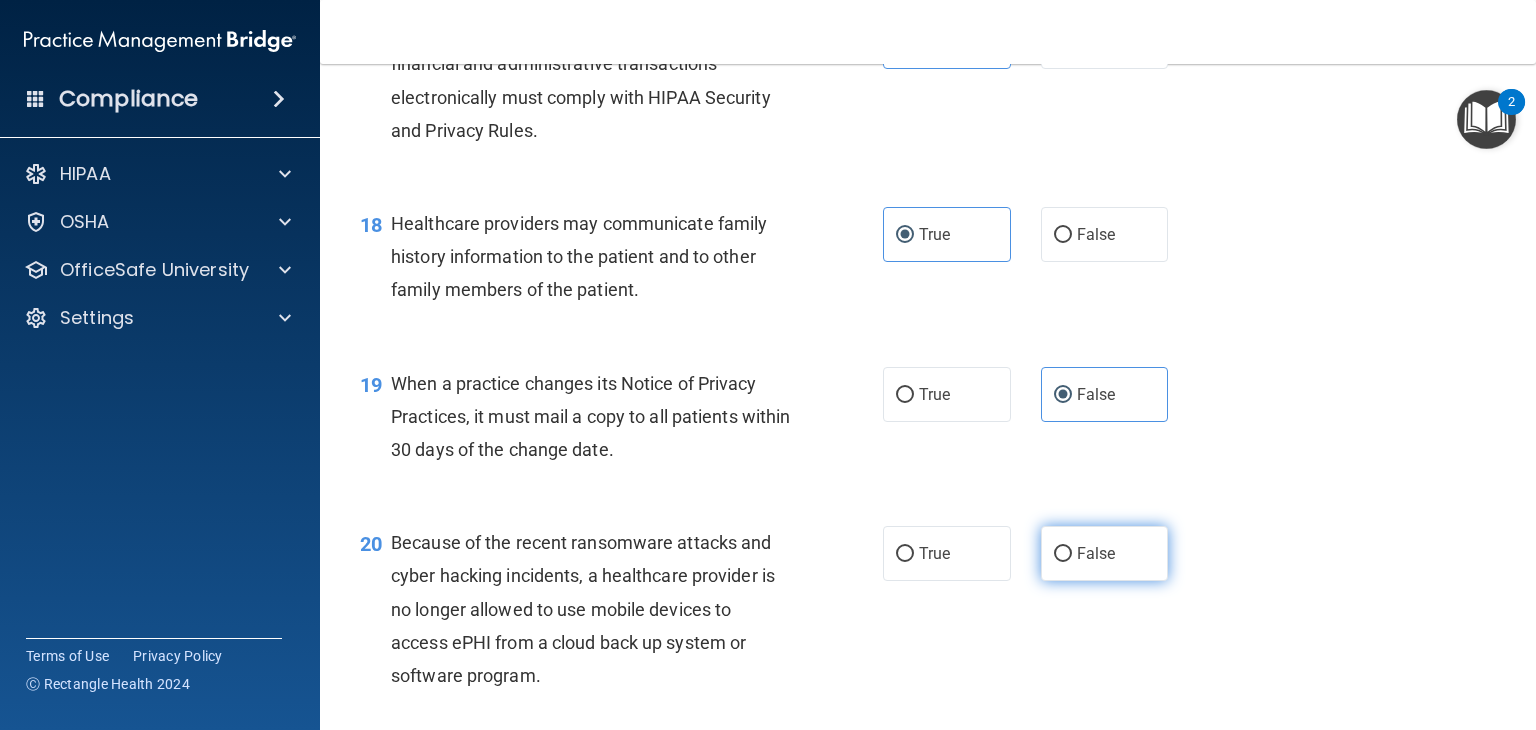 click on "False" at bounding box center [1096, 553] 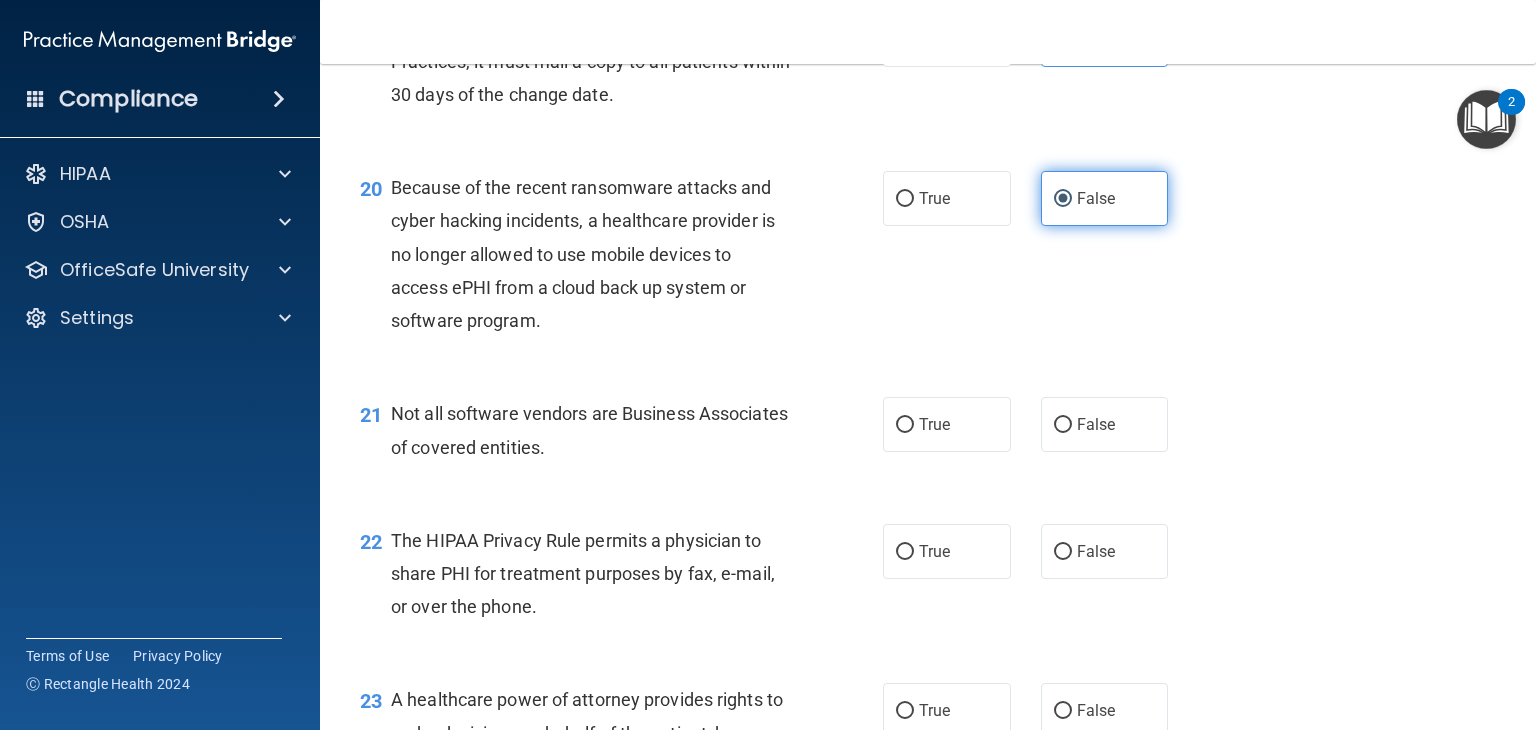 scroll, scrollTop: 3396, scrollLeft: 0, axis: vertical 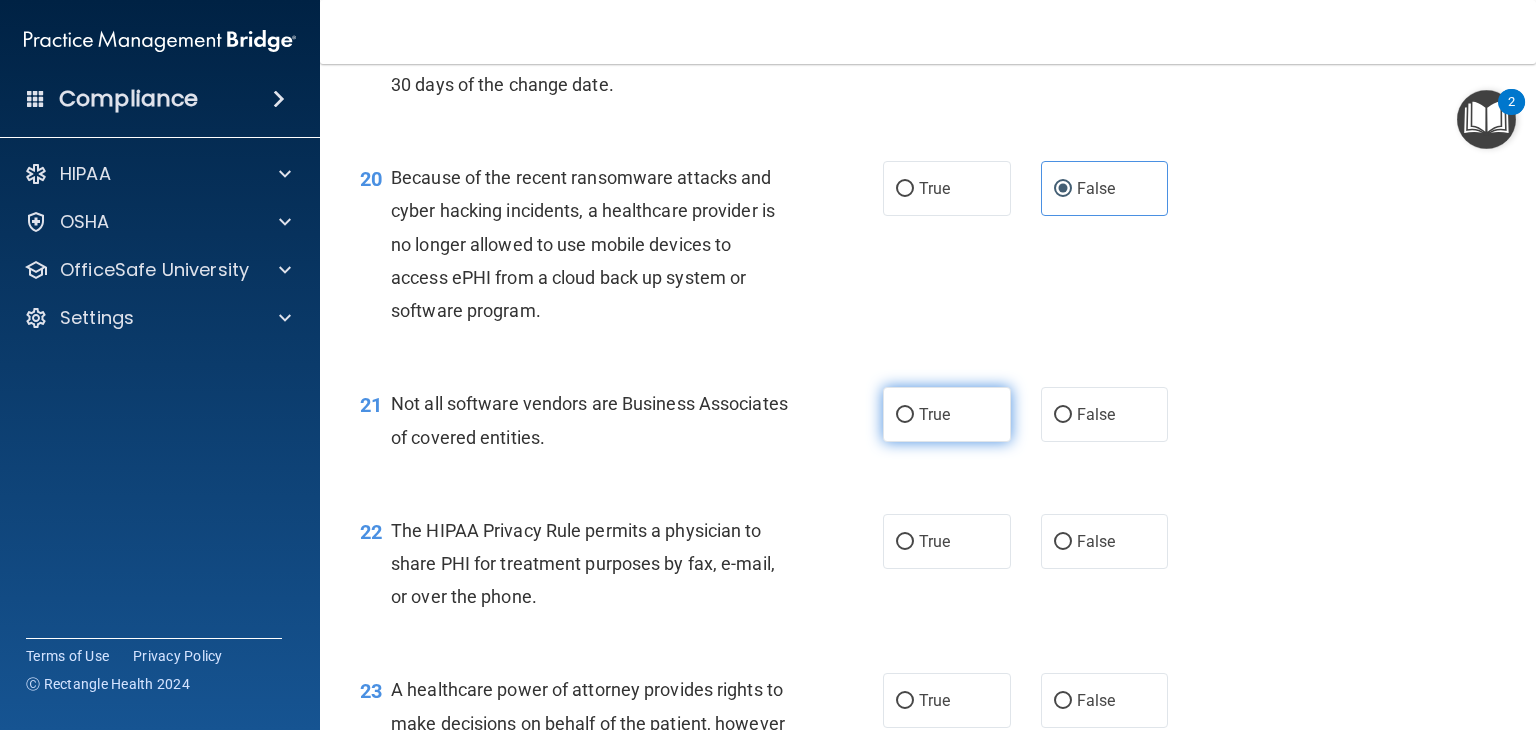click on "True" at bounding box center (947, 414) 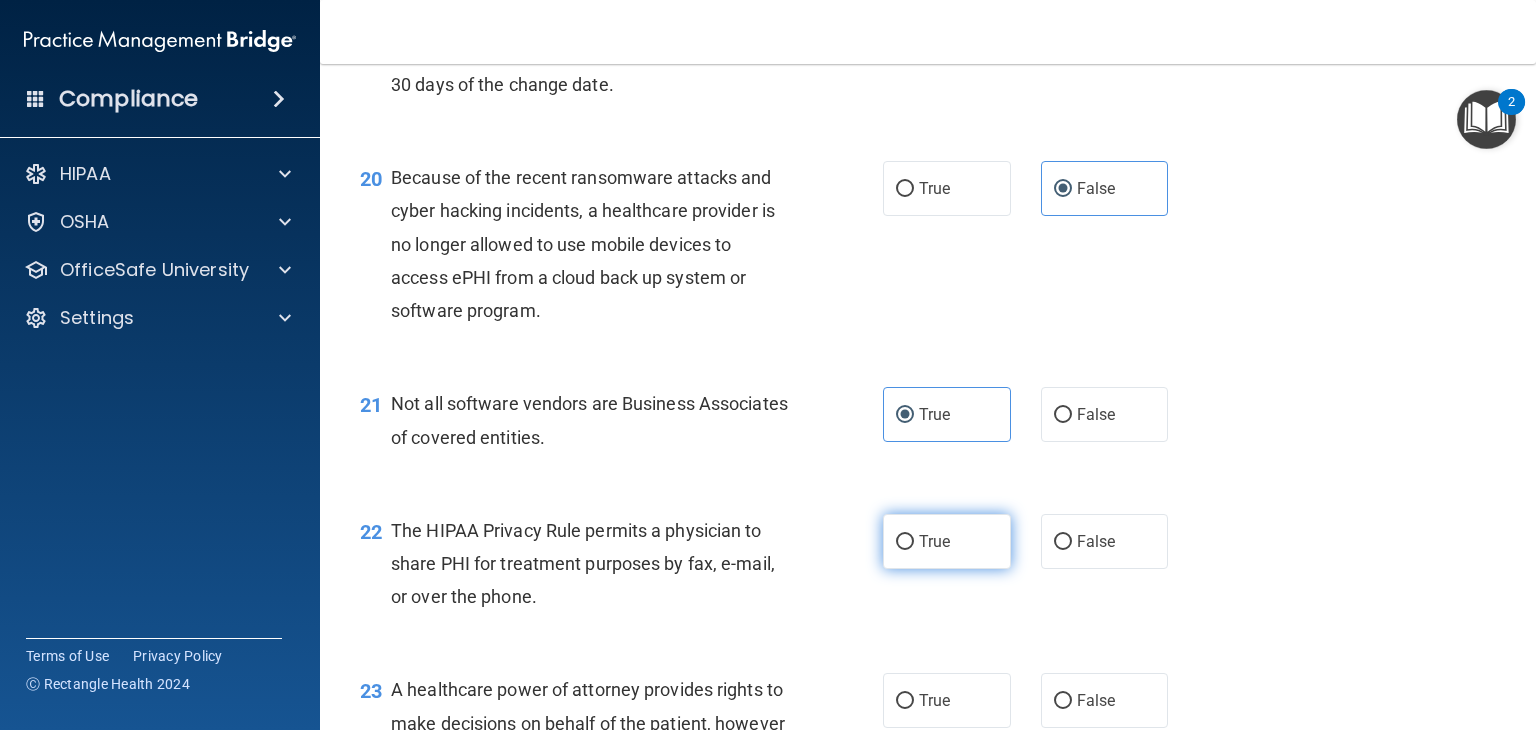 click on "True" at bounding box center [947, 541] 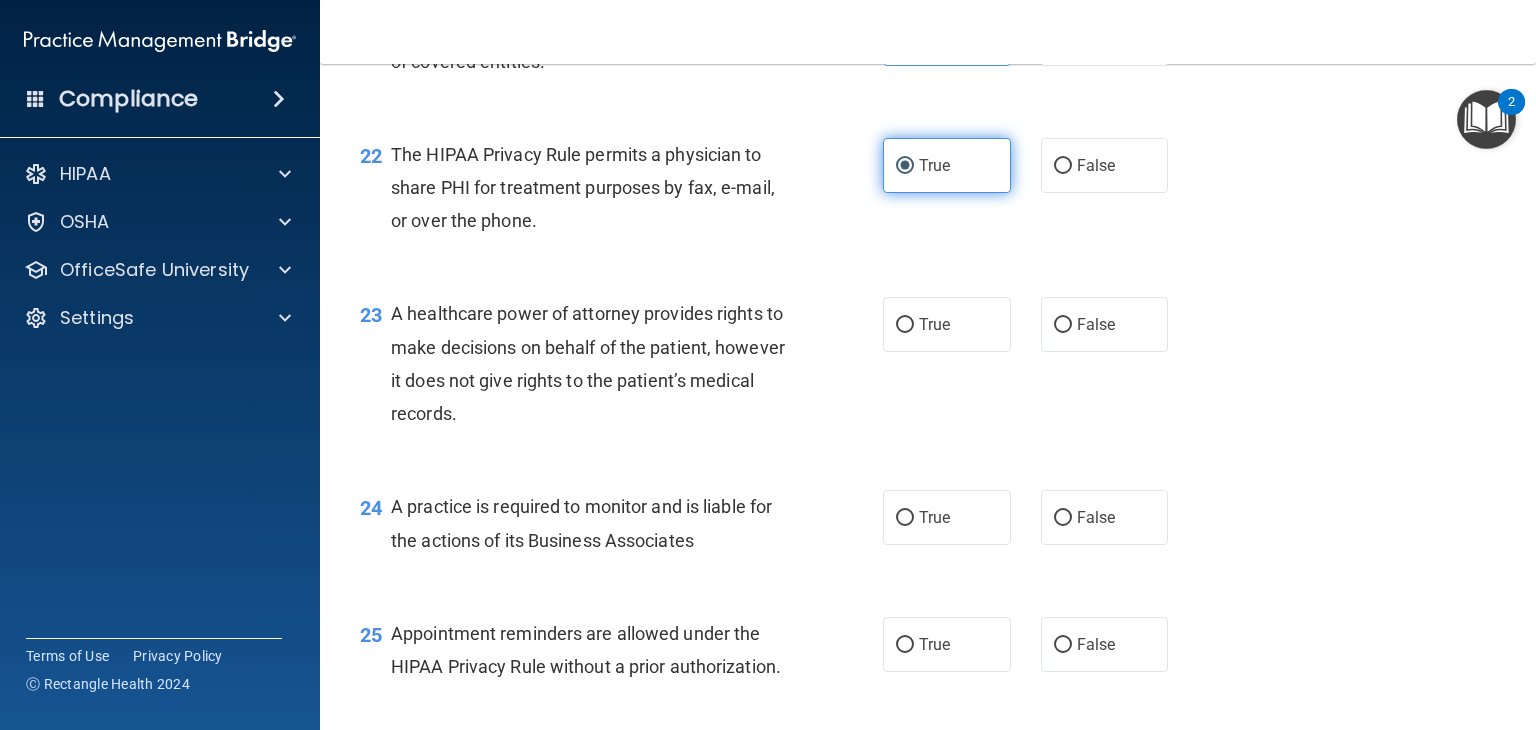 scroll, scrollTop: 3772, scrollLeft: 0, axis: vertical 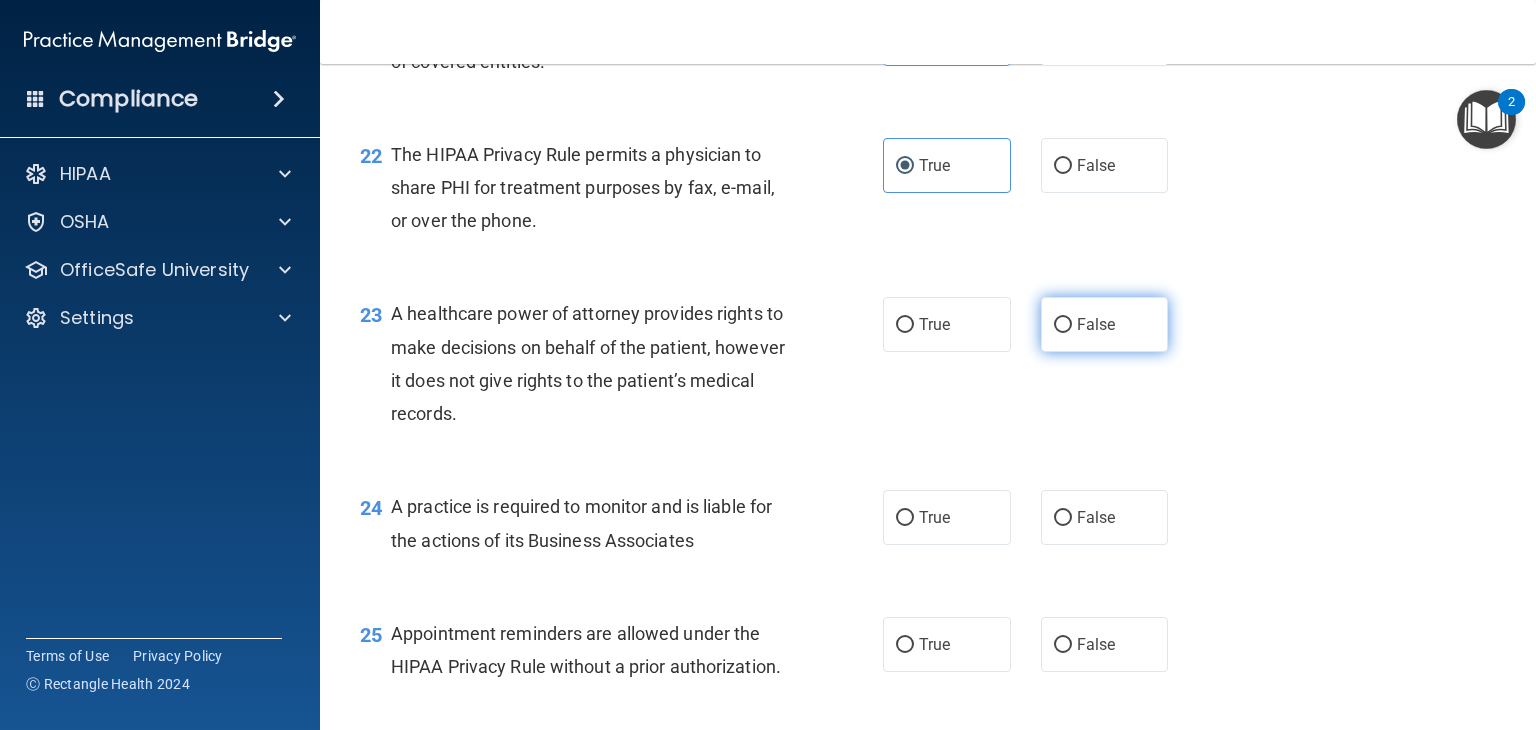 click on "False" at bounding box center (1105, 324) 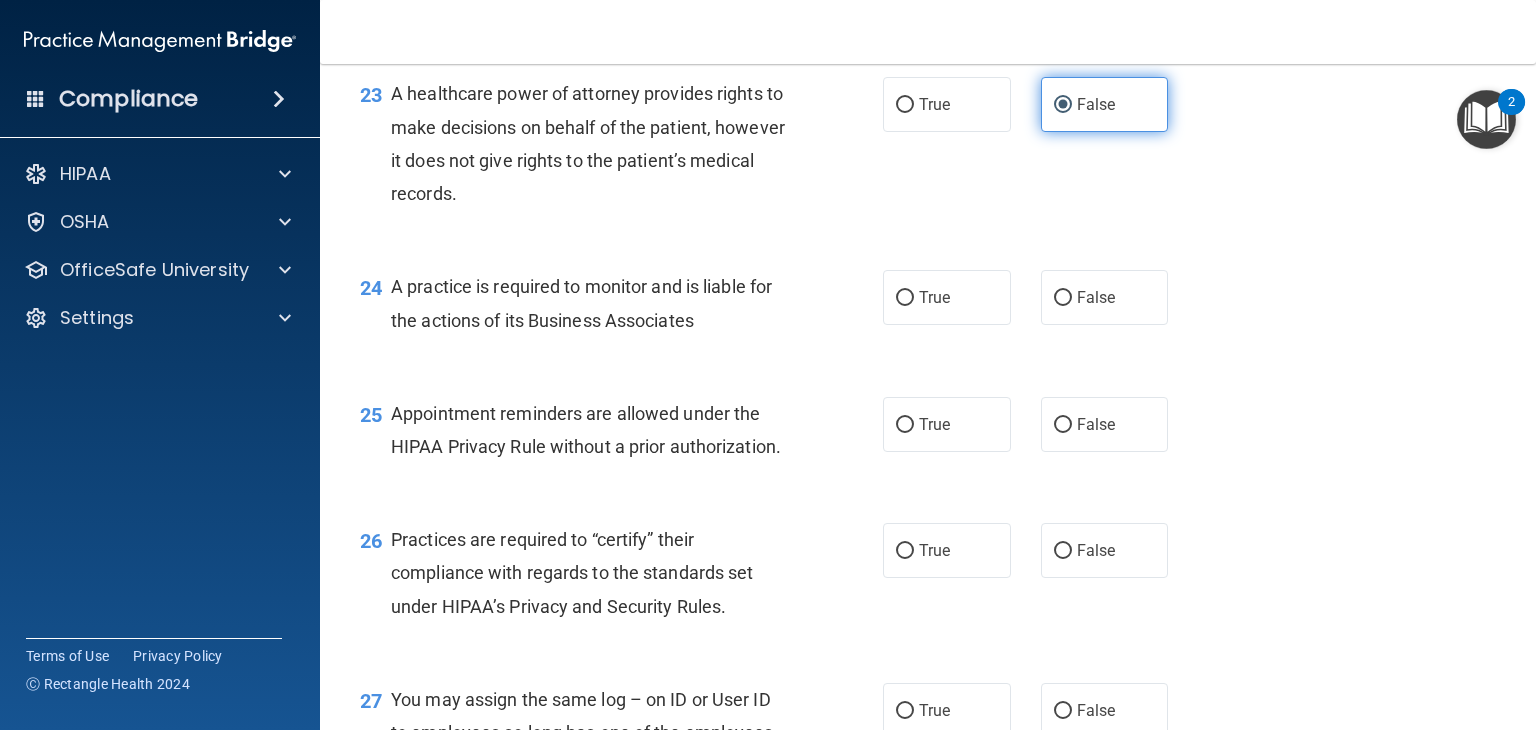 scroll, scrollTop: 4018, scrollLeft: 0, axis: vertical 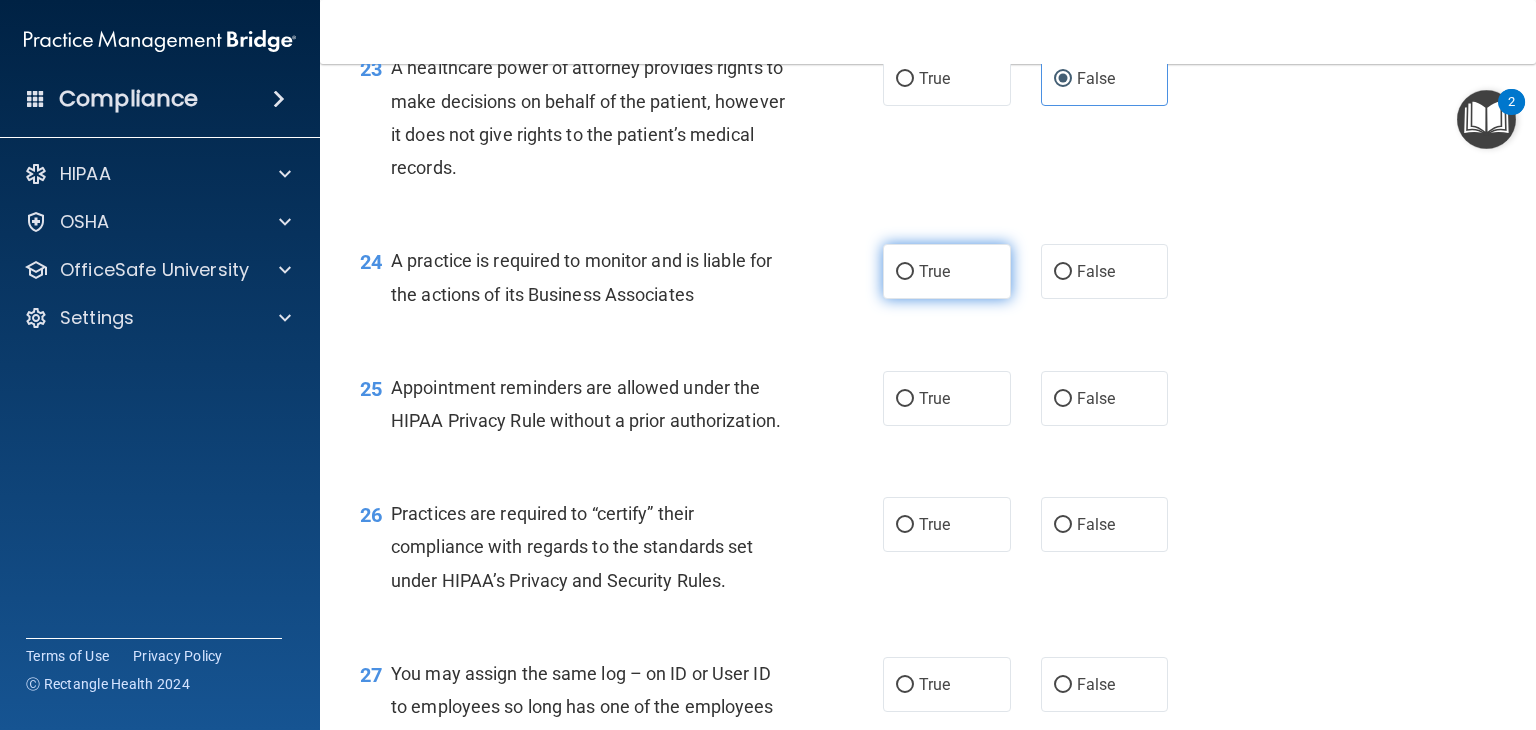 click on "True" at bounding box center [947, 271] 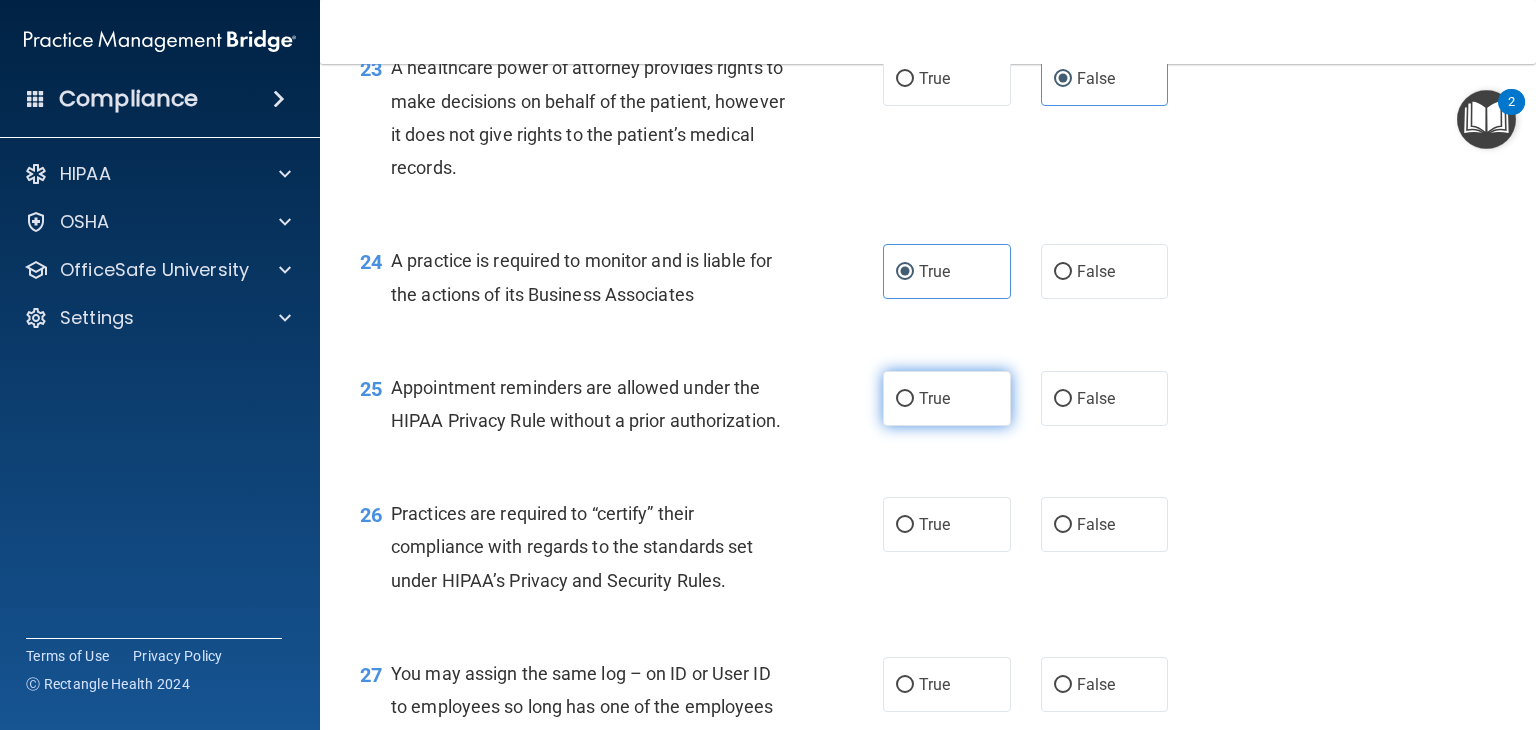 click on "True" at bounding box center (934, 398) 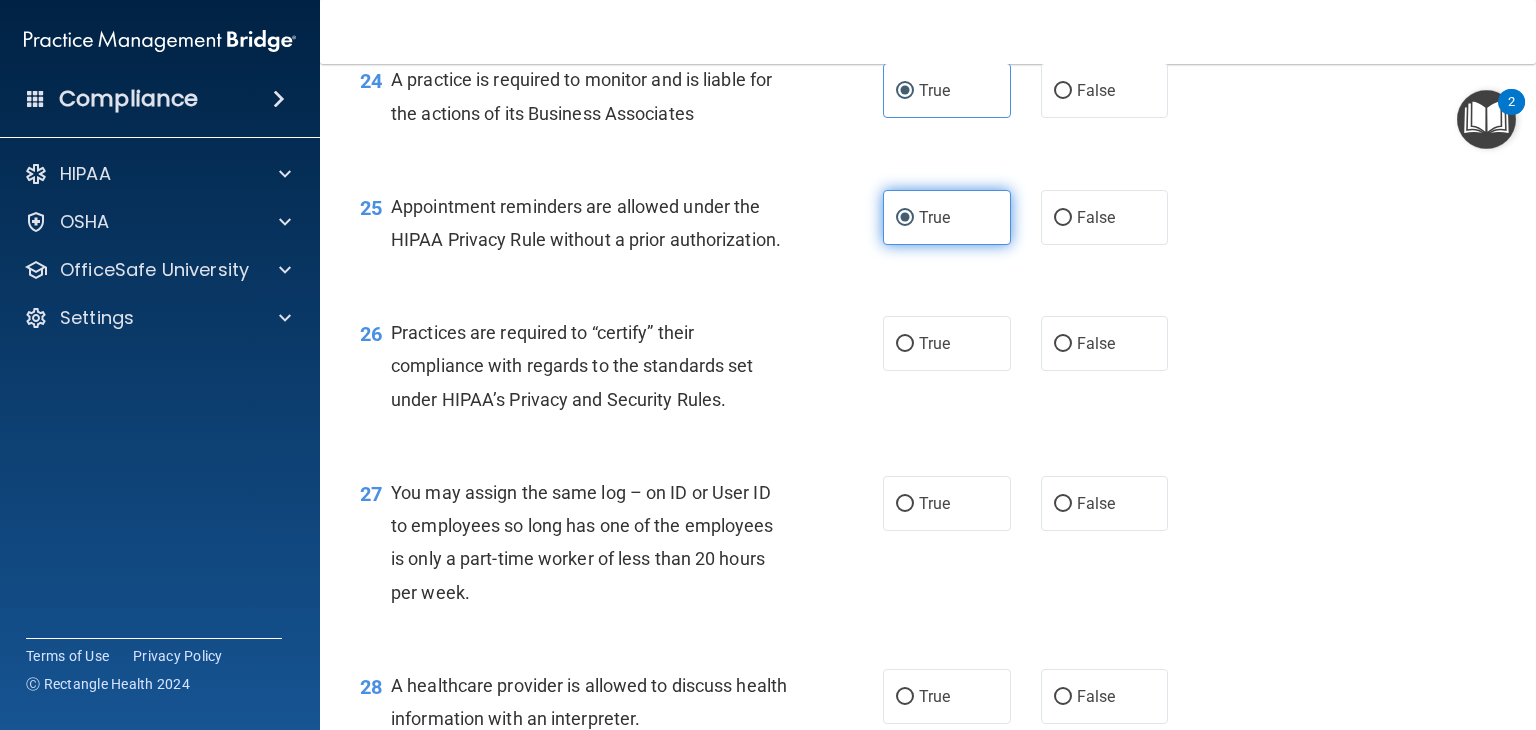 scroll, scrollTop: 4239, scrollLeft: 0, axis: vertical 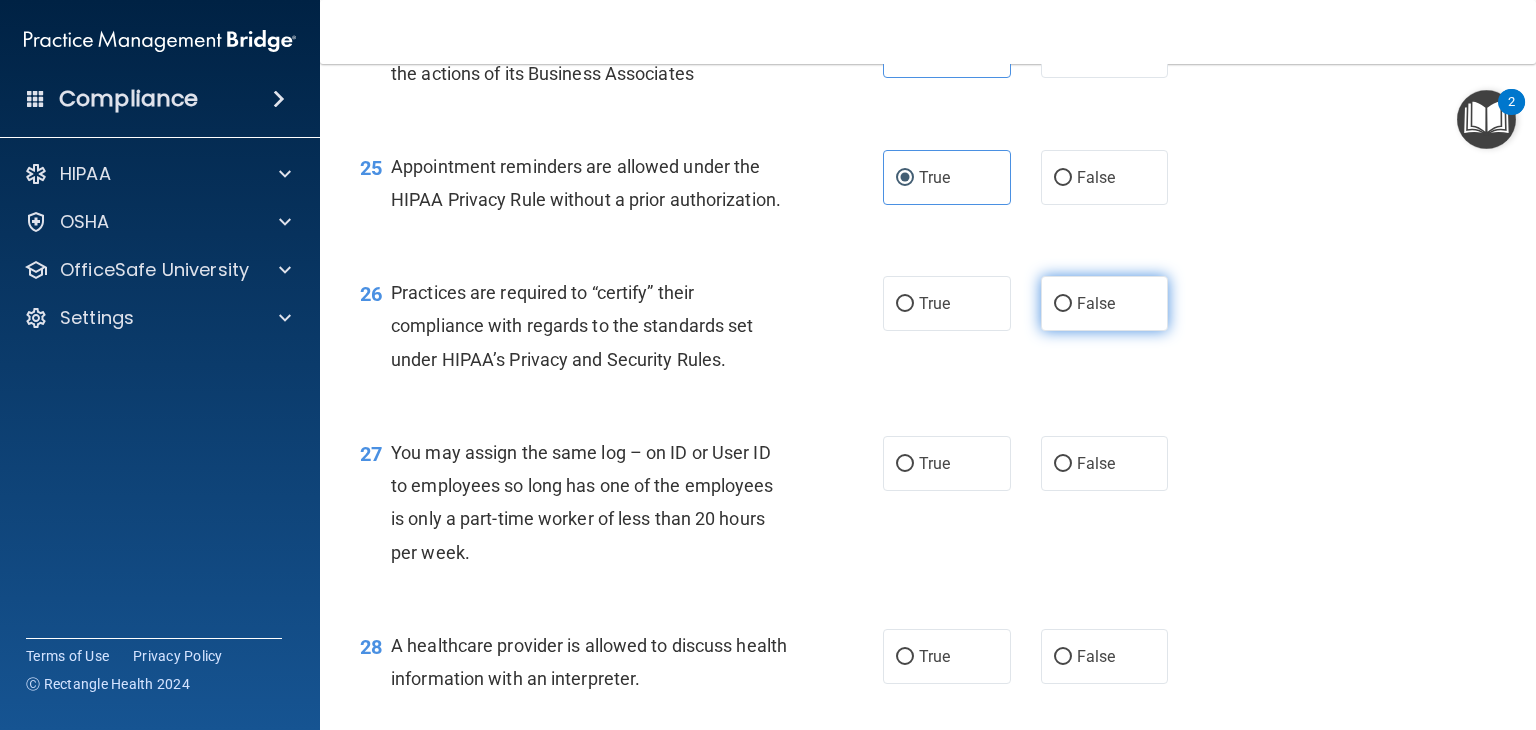 click on "False" at bounding box center [1105, 303] 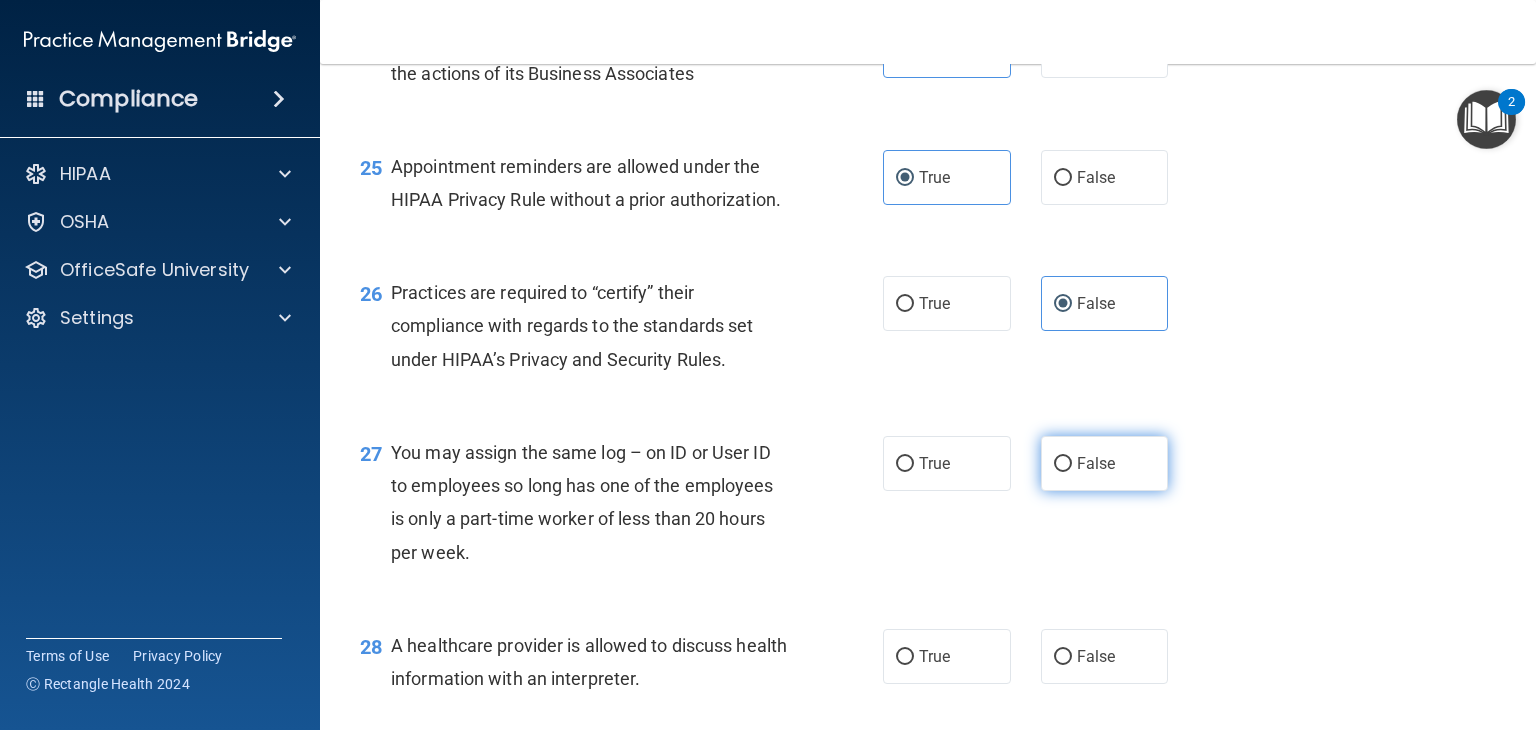 click on "False" at bounding box center (1096, 463) 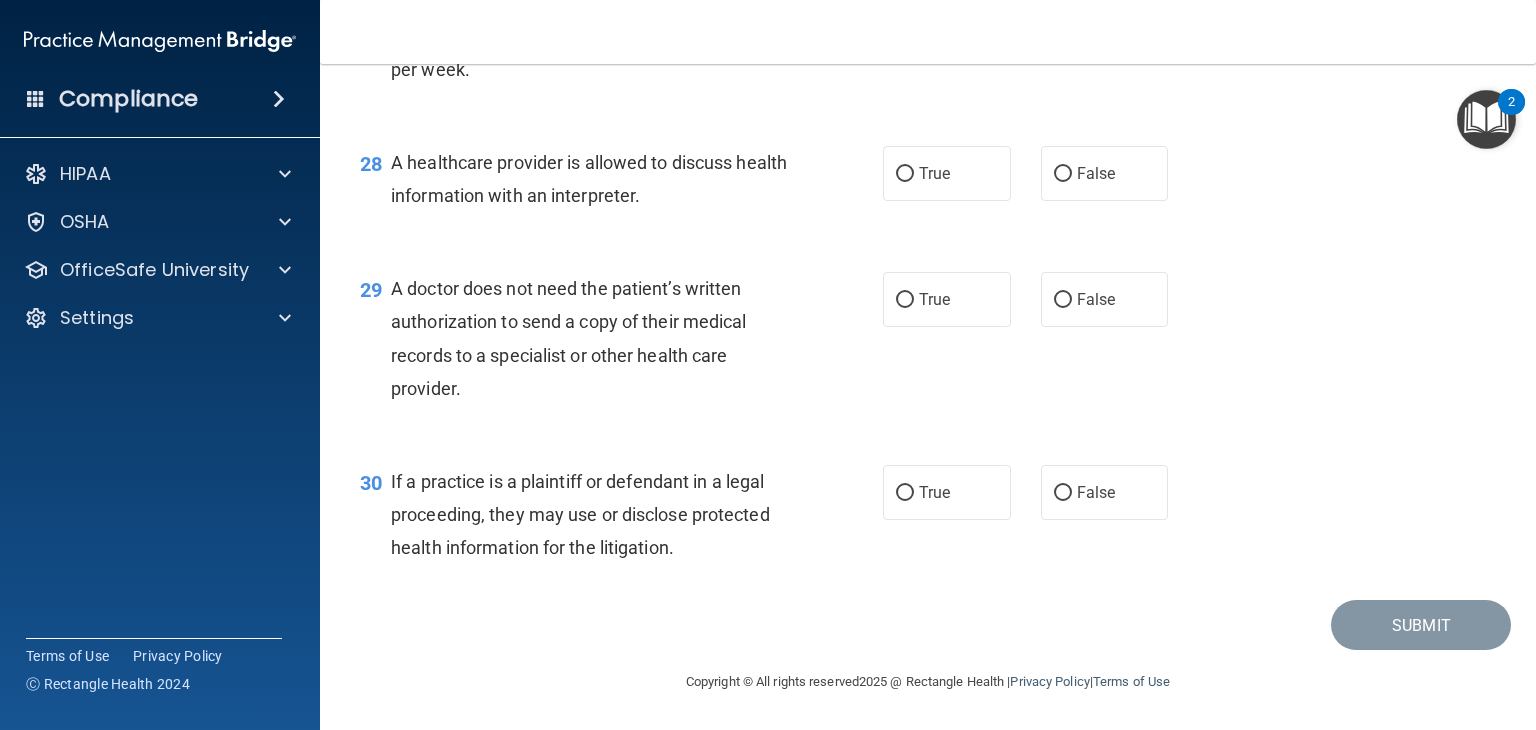 scroll, scrollTop: 4755, scrollLeft: 0, axis: vertical 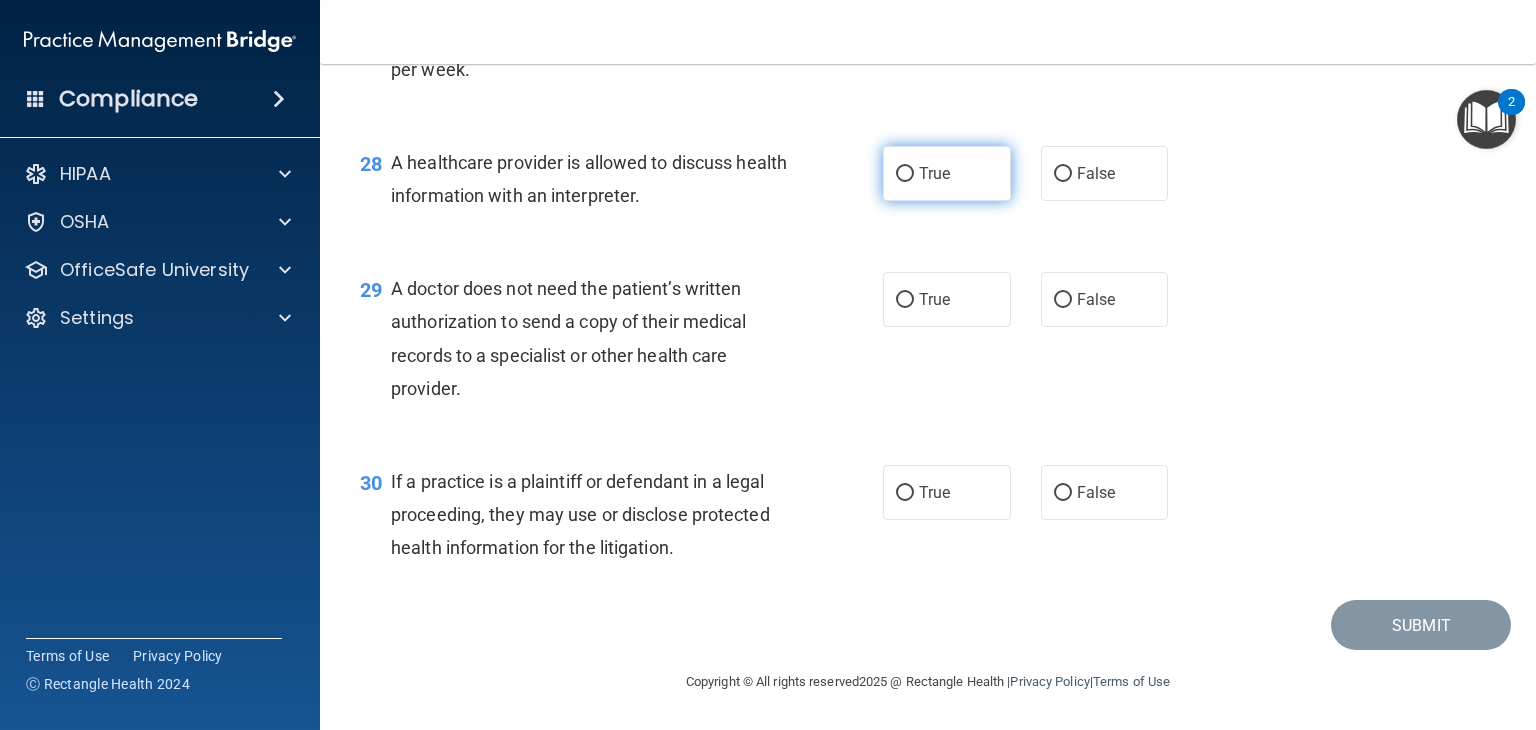 click on "True" at bounding box center (934, 173) 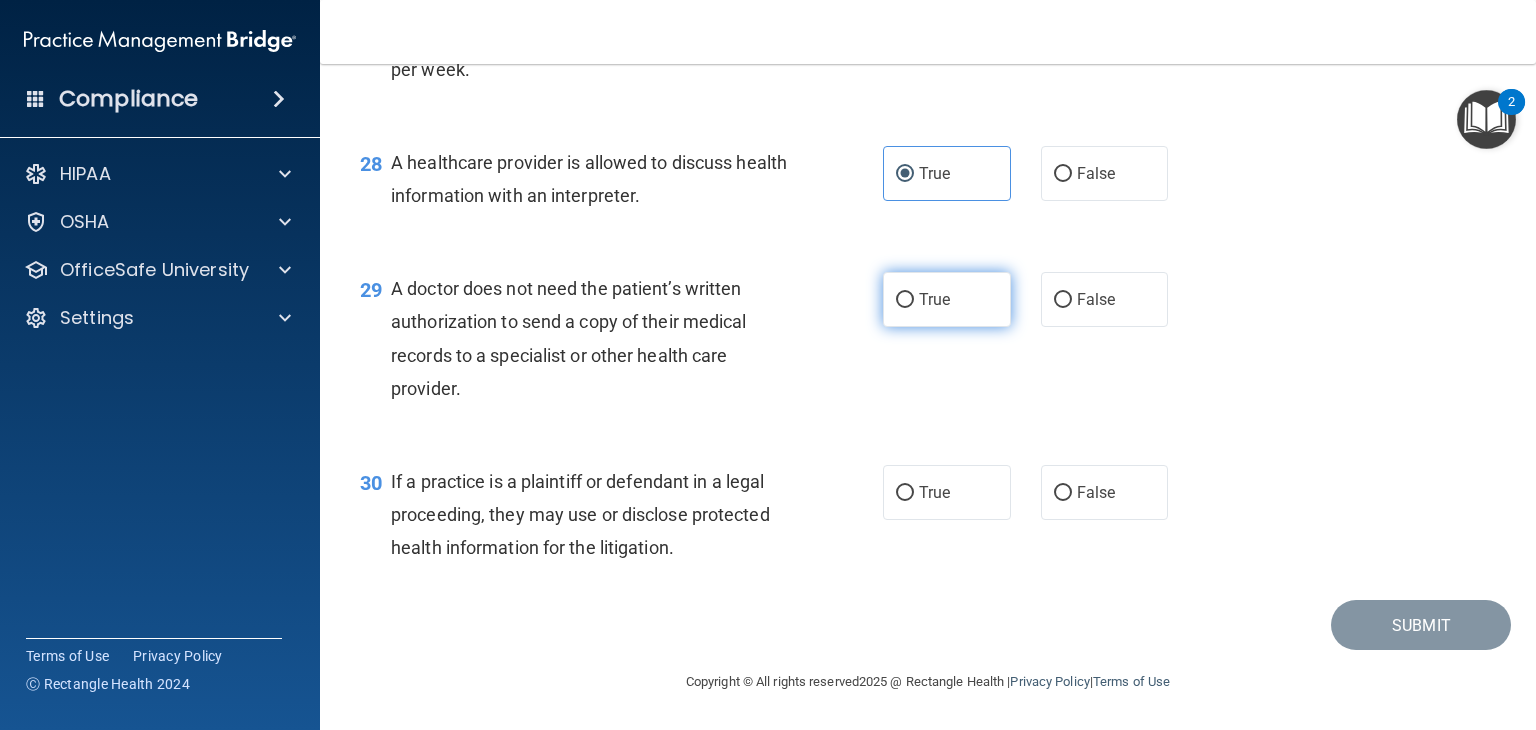 click on "True" at bounding box center [947, 299] 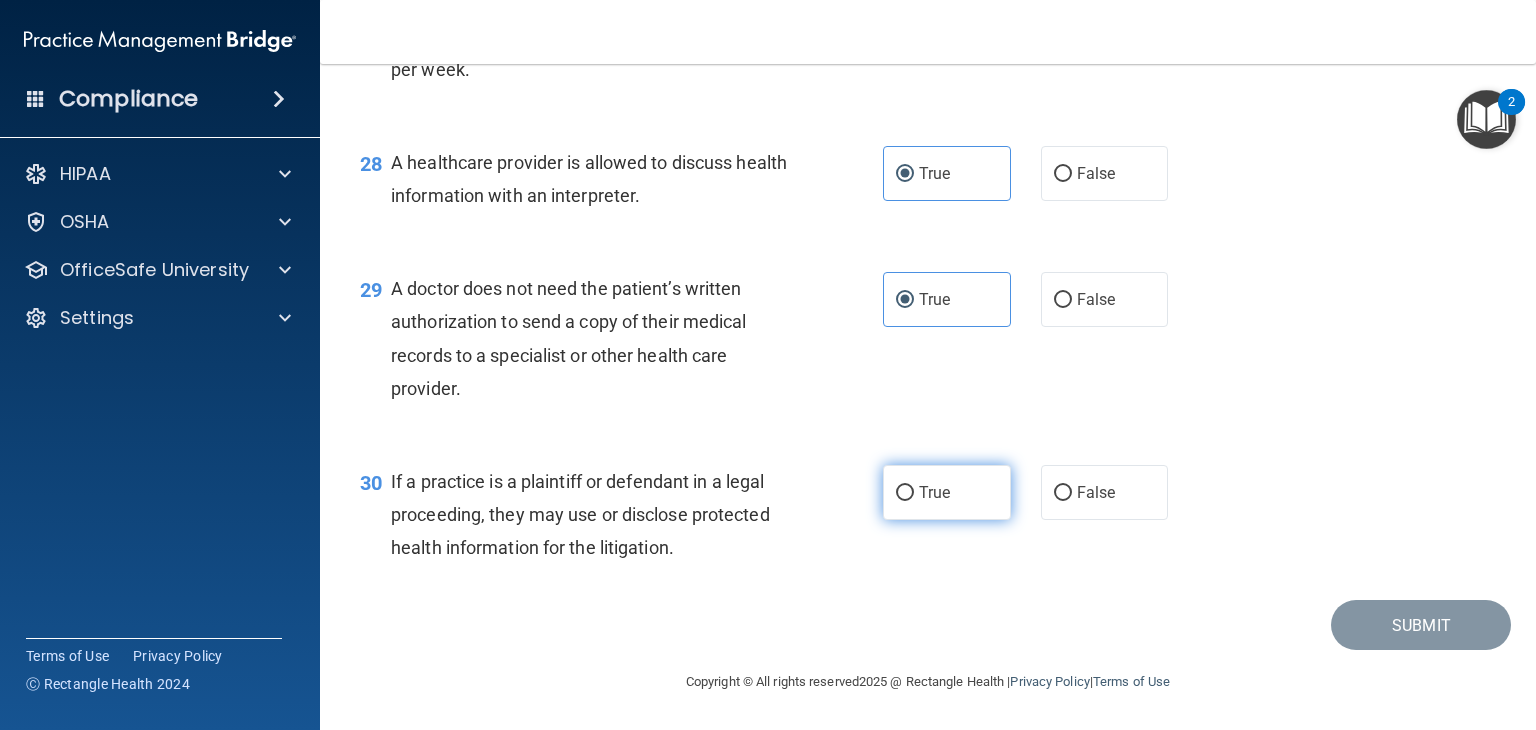 click on "True" at bounding box center (934, 492) 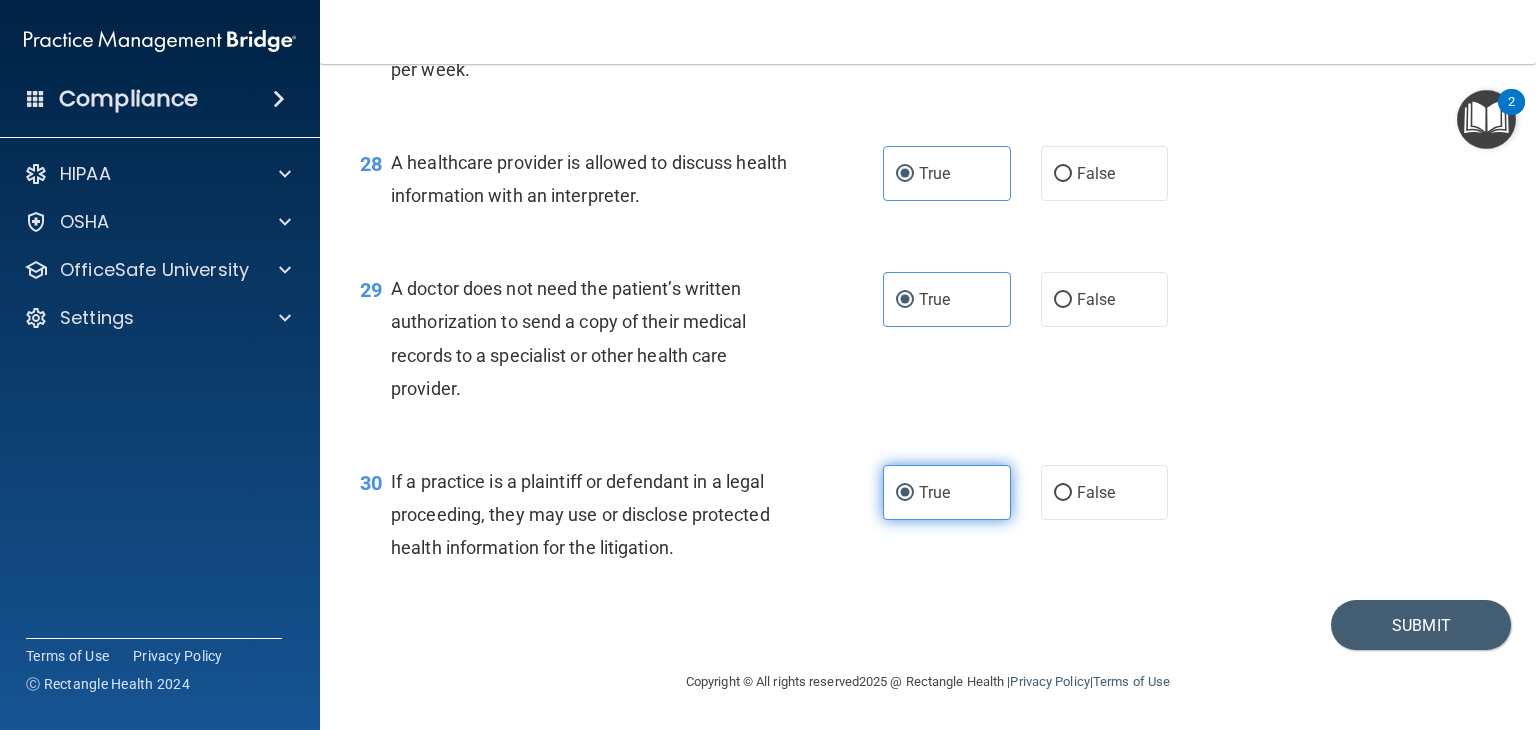 scroll, scrollTop: 4789, scrollLeft: 0, axis: vertical 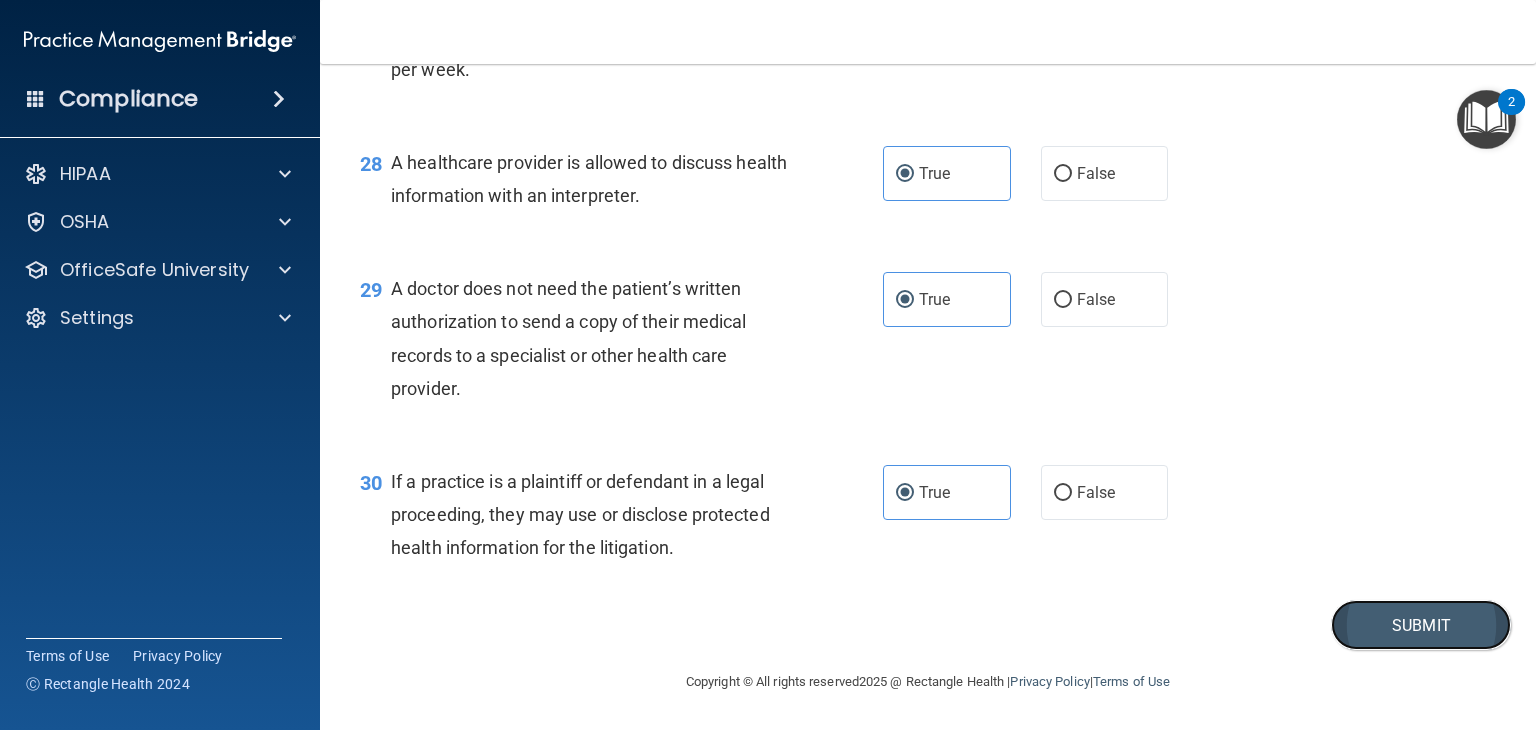 click on "Submit" at bounding box center (1421, 625) 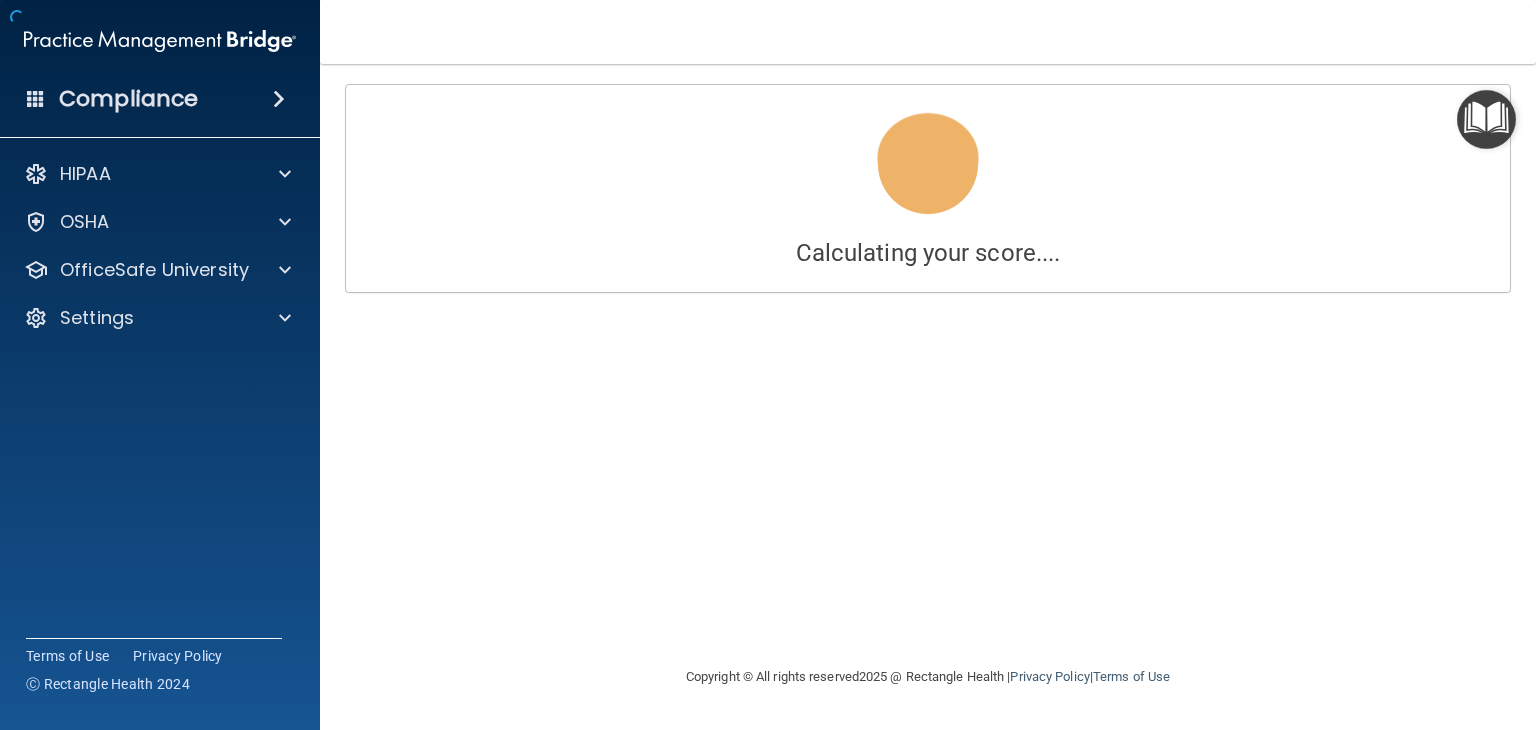 scroll, scrollTop: 0, scrollLeft: 0, axis: both 